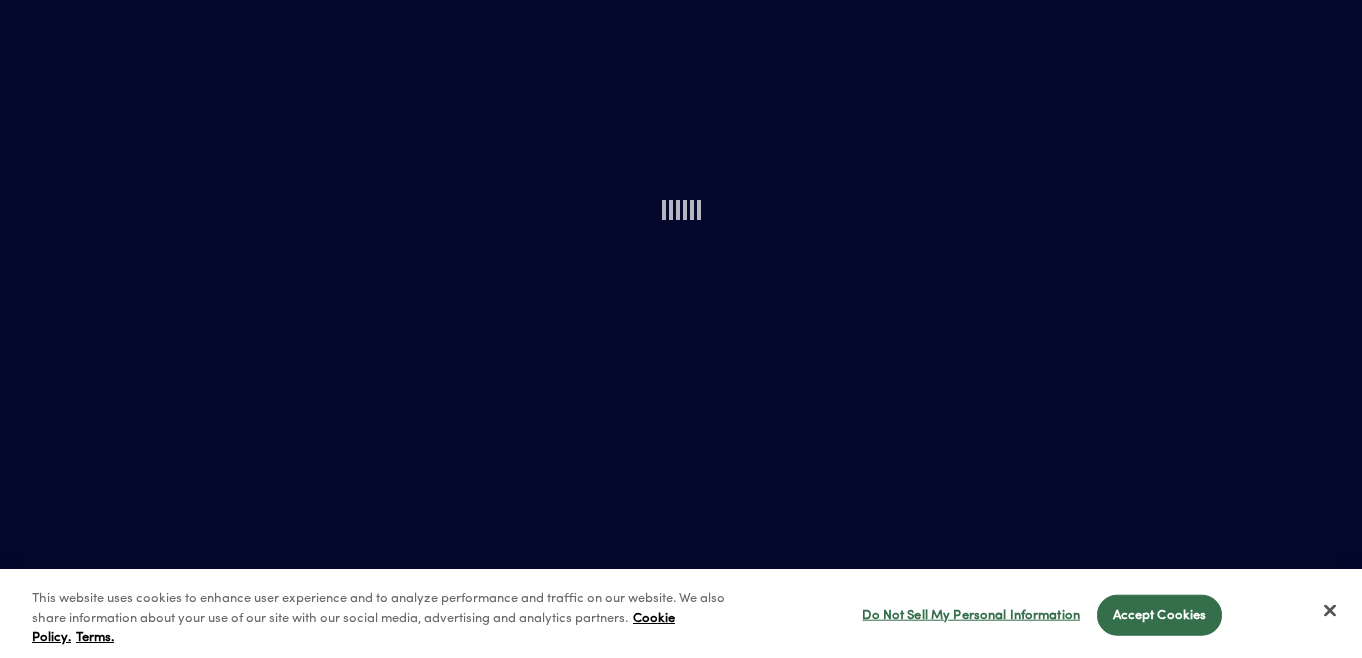 scroll, scrollTop: 0, scrollLeft: 0, axis: both 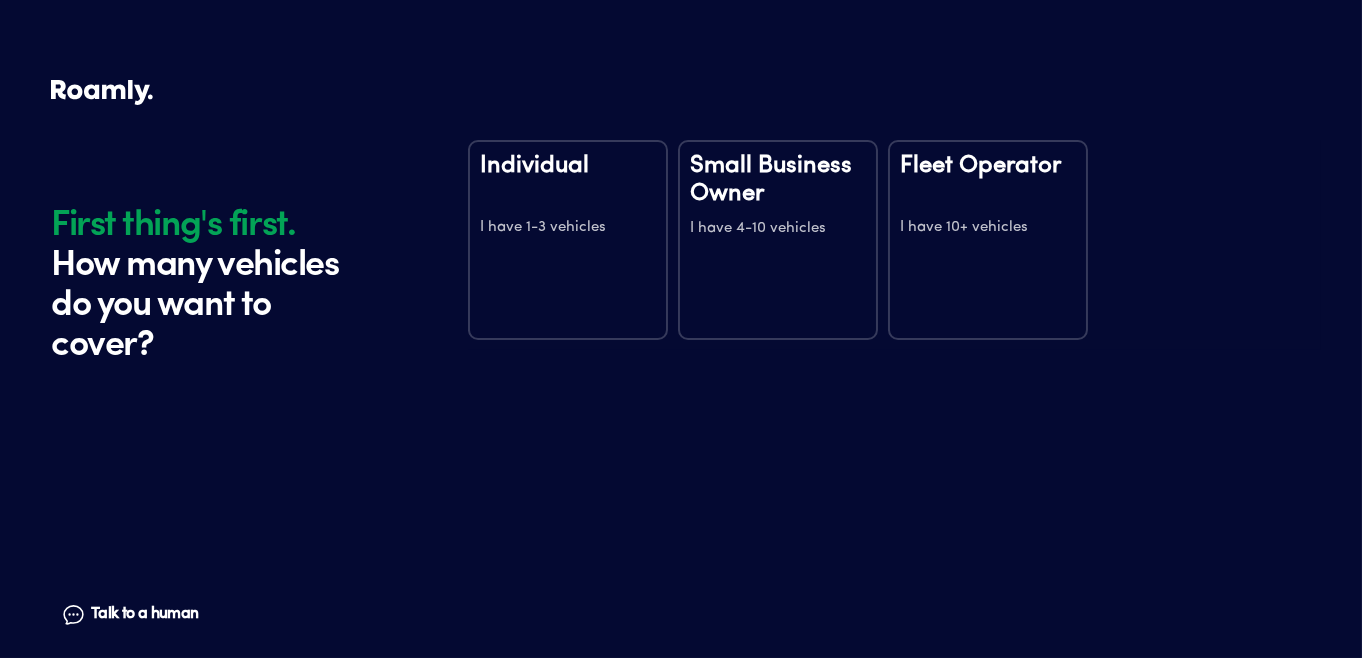 click on "Individual I have 1-3 vehicles" at bounding box center (568, 240) 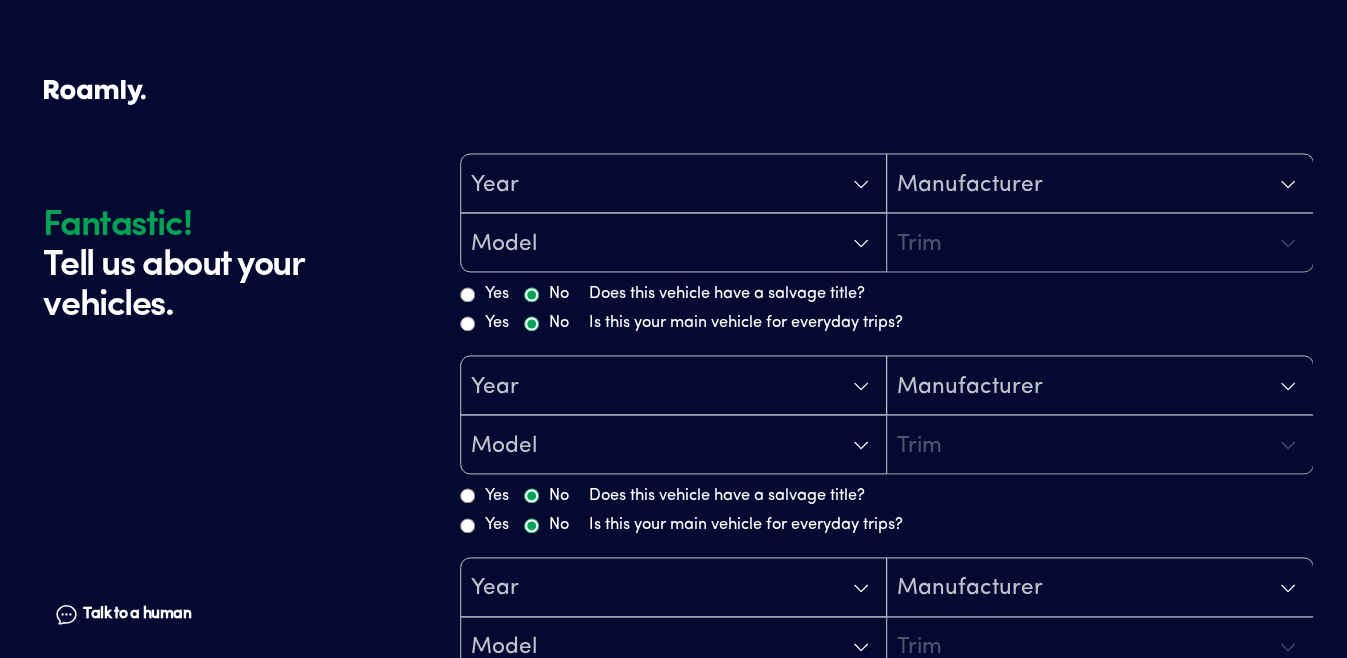 scroll, scrollTop: 0, scrollLeft: 0, axis: both 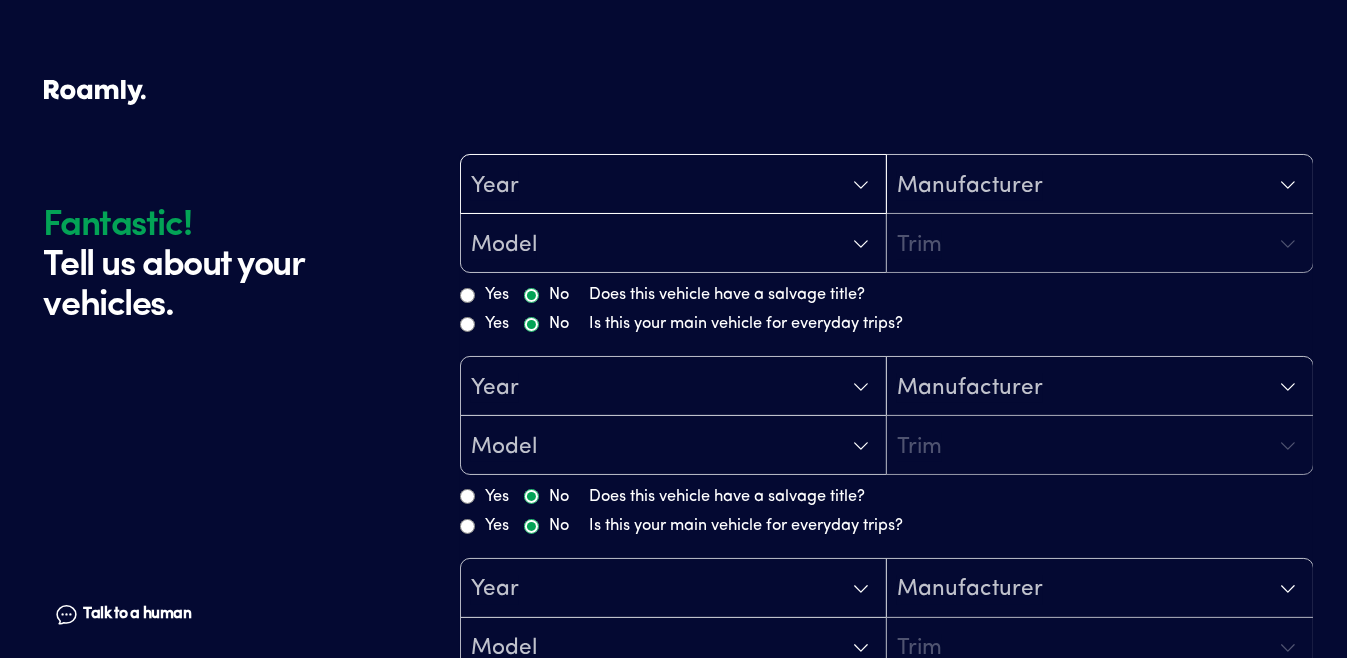 click on "Year" at bounding box center [673, 185] 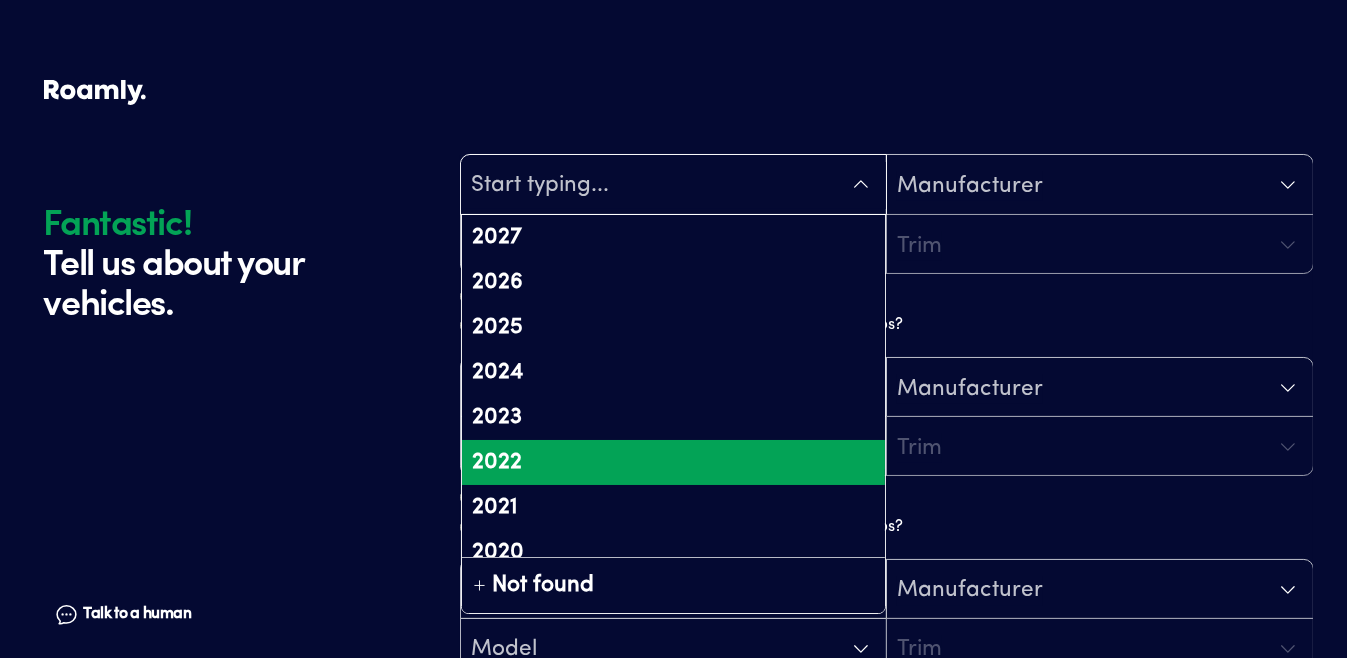 click on "2022" at bounding box center [673, 462] 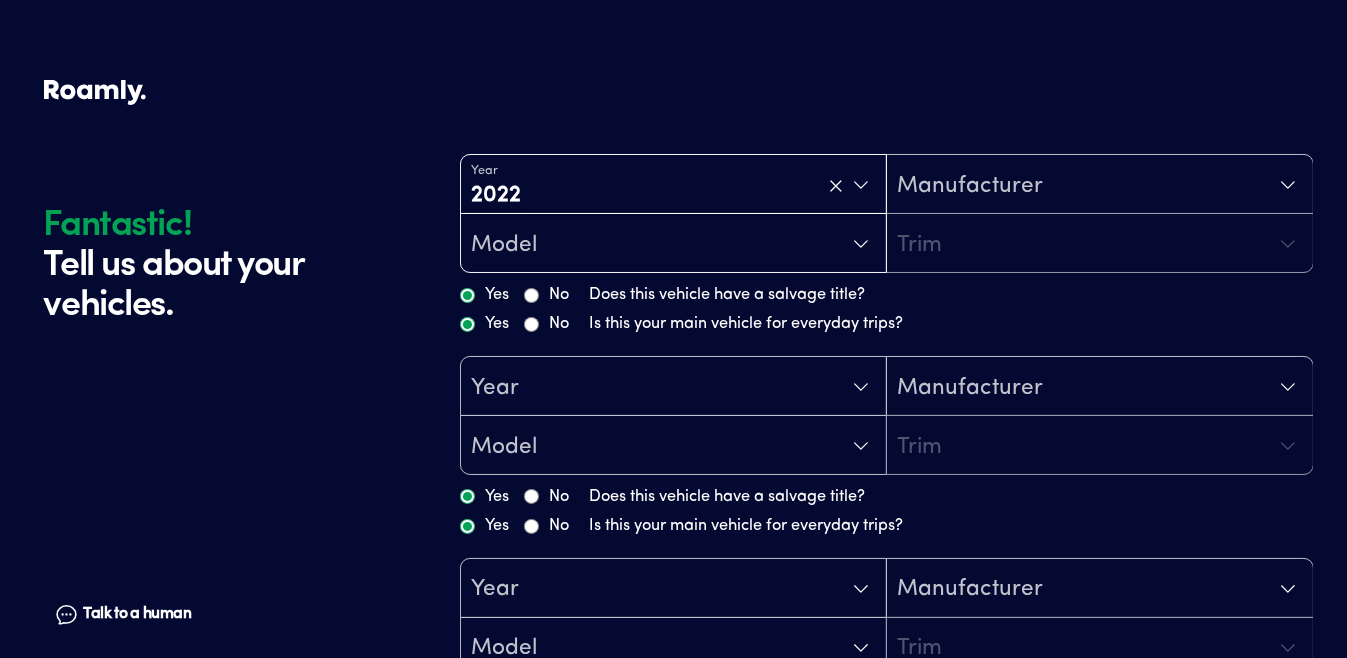 click on "Model" at bounding box center [673, 244] 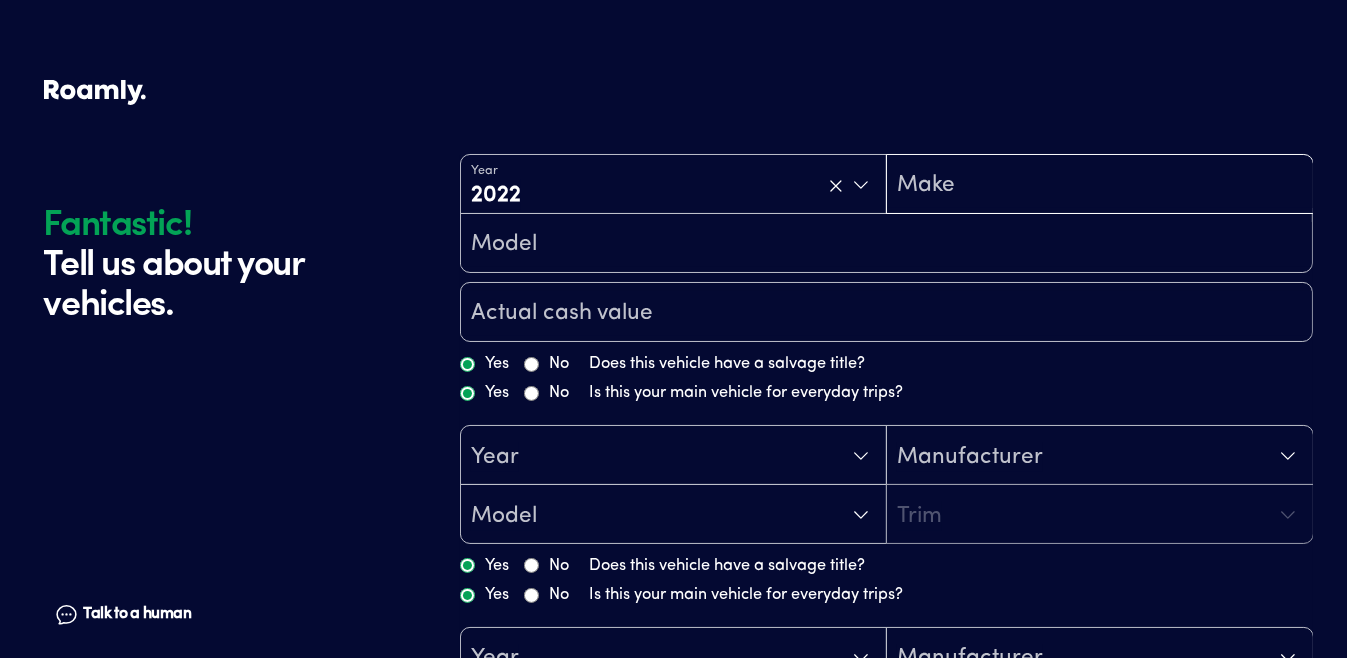 click at bounding box center (1099, 186) 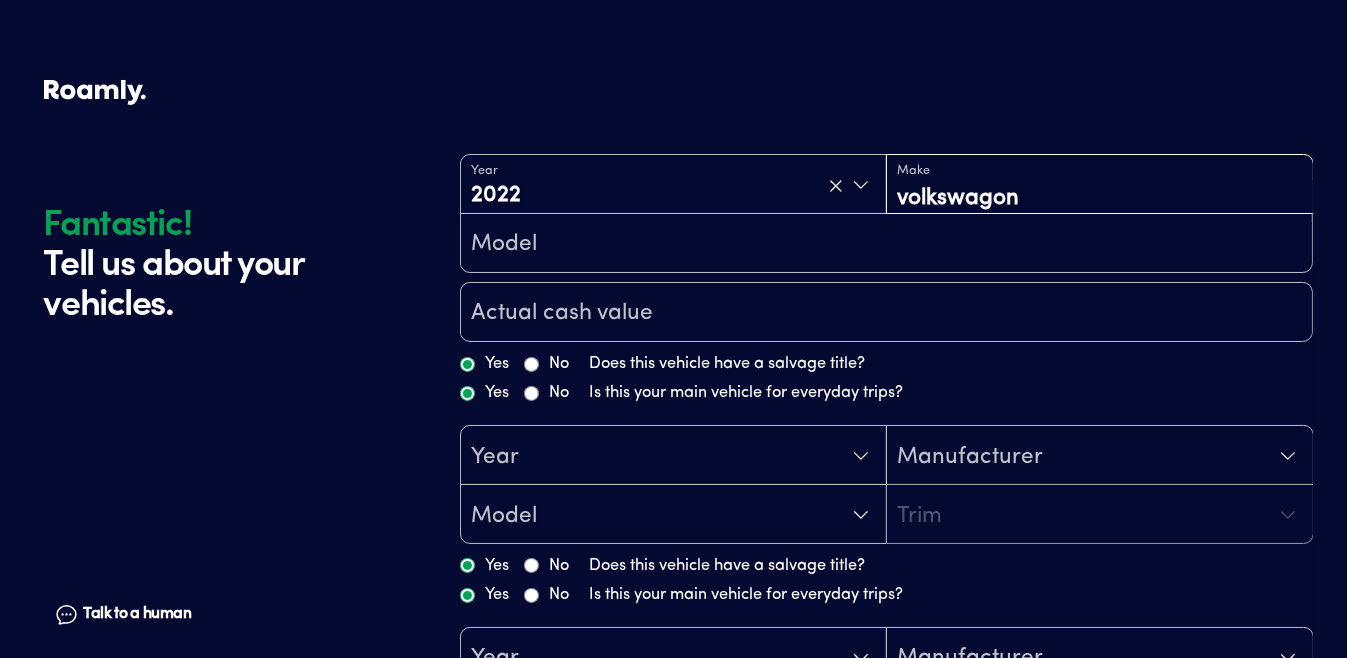 type on "volkswagon" 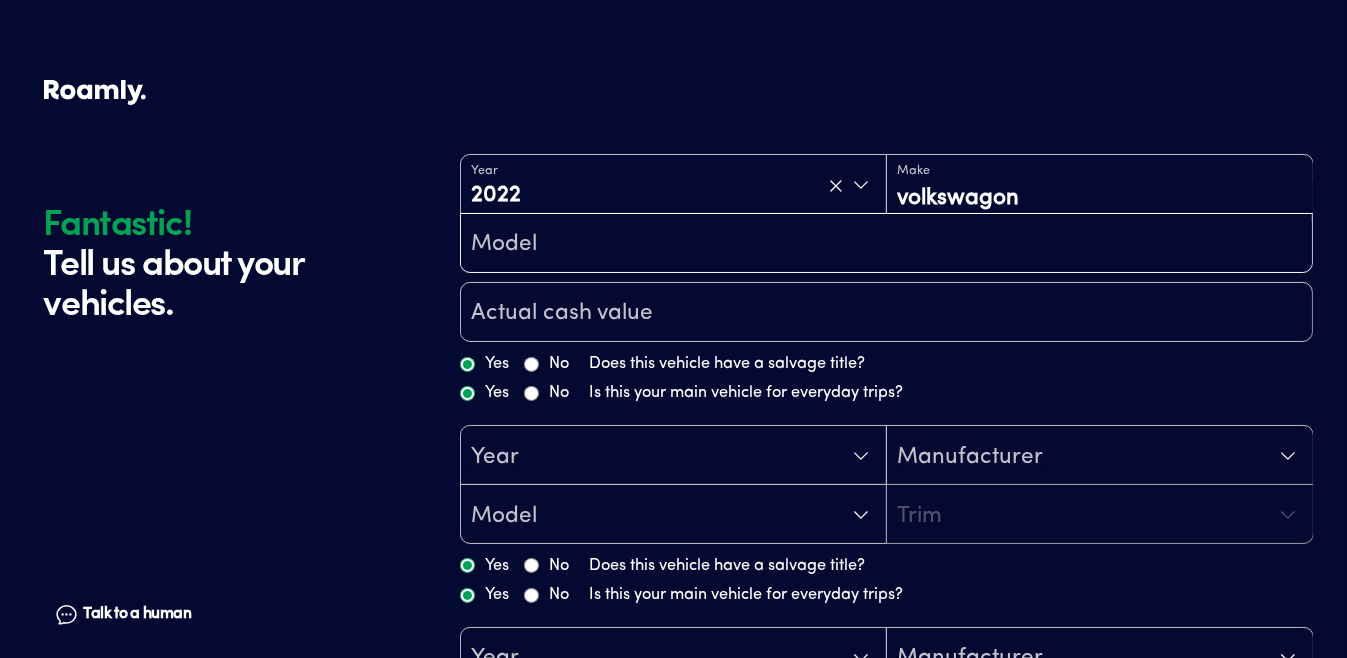 click at bounding box center [886, 245] 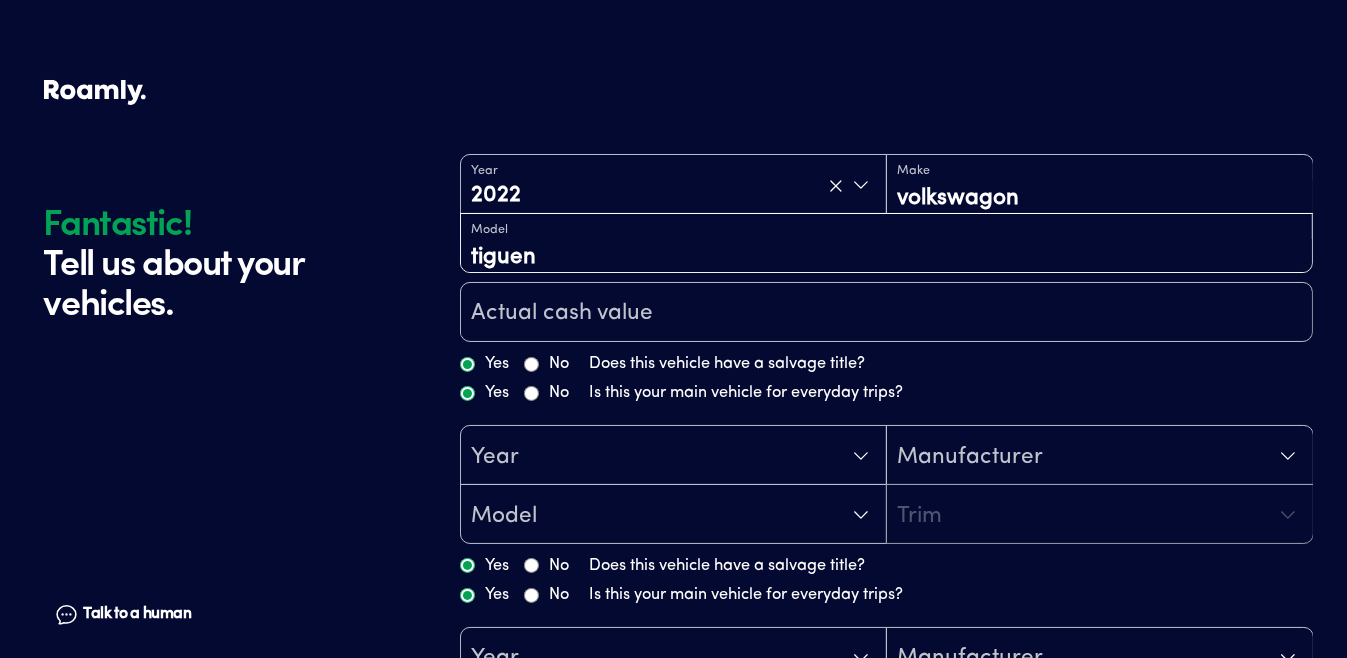 click on "tiguen" at bounding box center (886, 256) 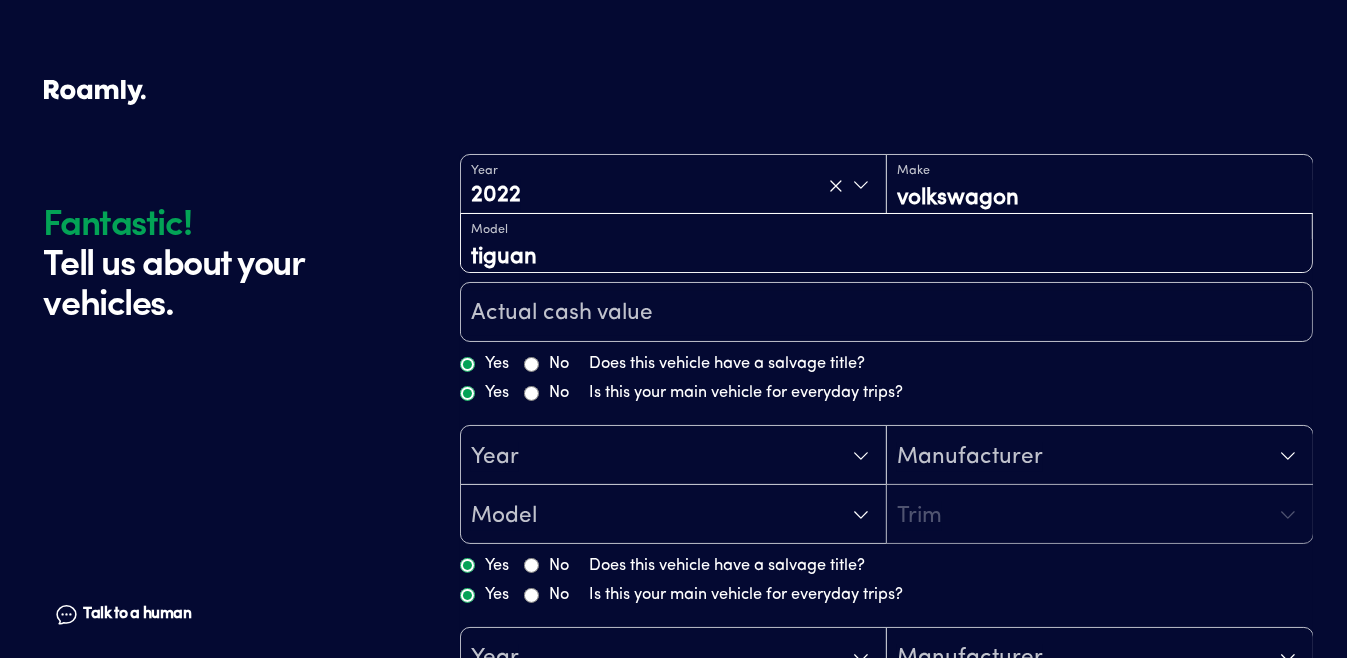 type on "tiguan" 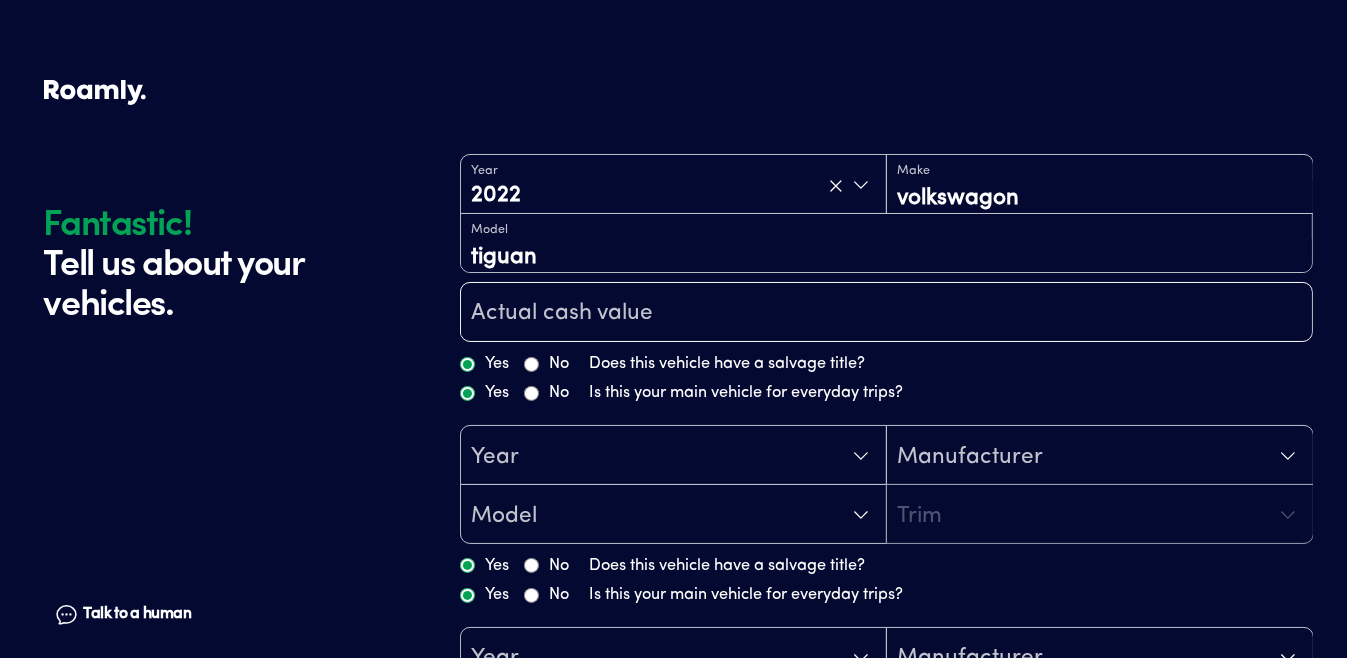 click at bounding box center (886, 314) 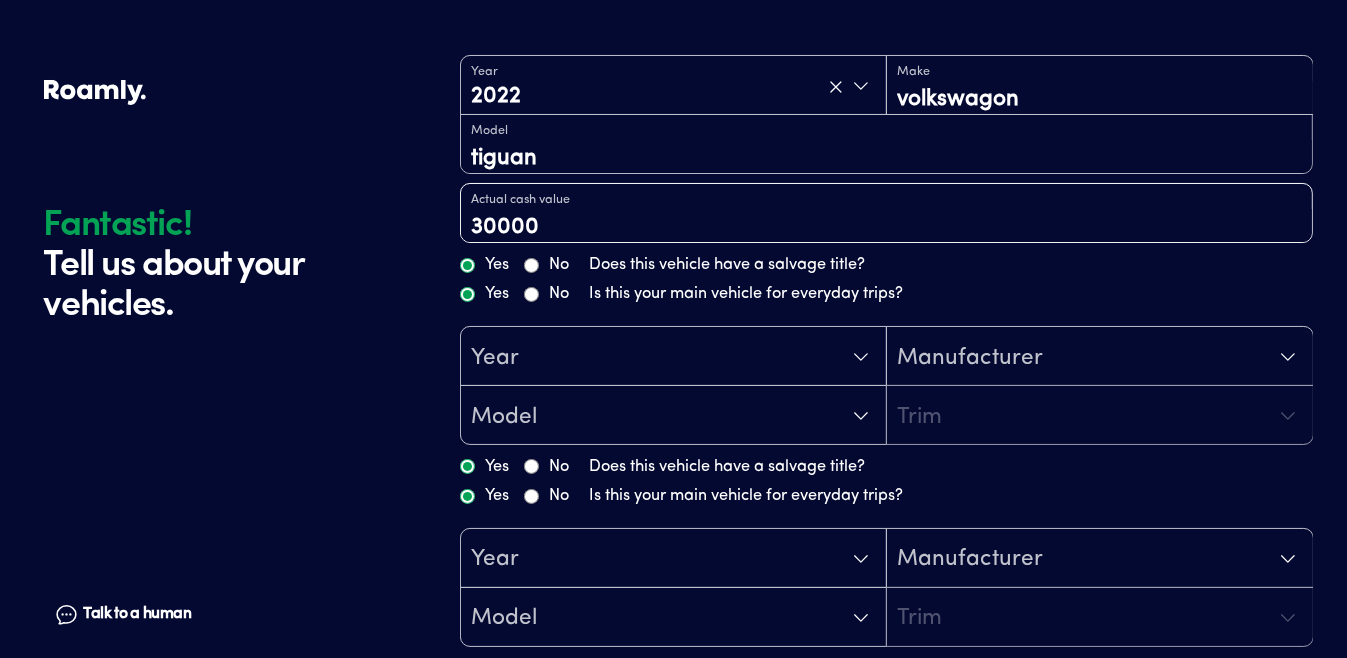 scroll, scrollTop: 100, scrollLeft: 0, axis: vertical 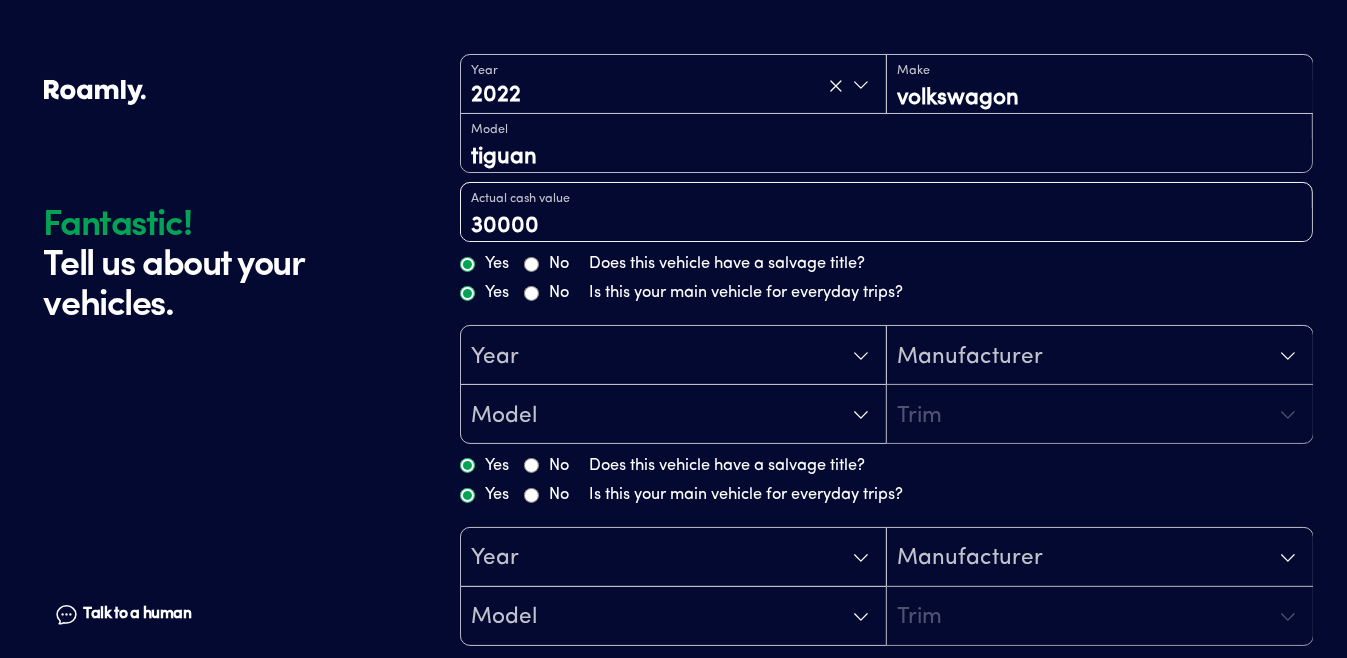 type on "30000" 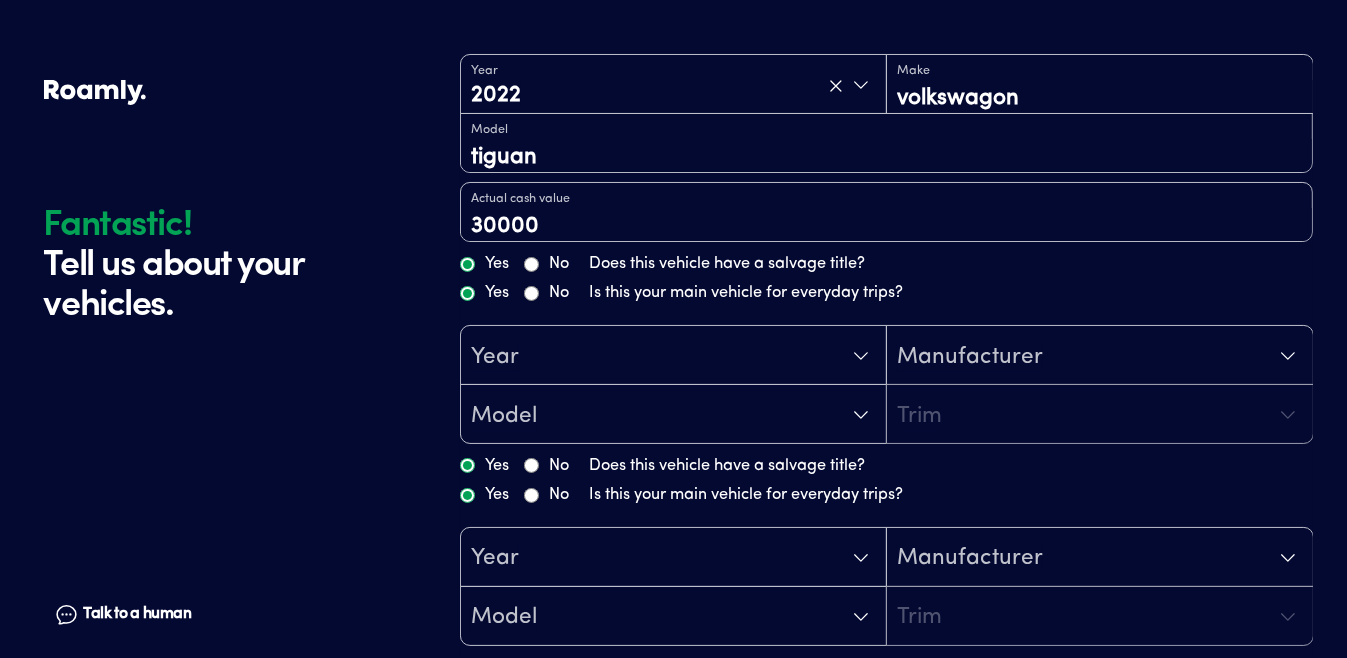 click on "Yes" at bounding box center [467, 293] 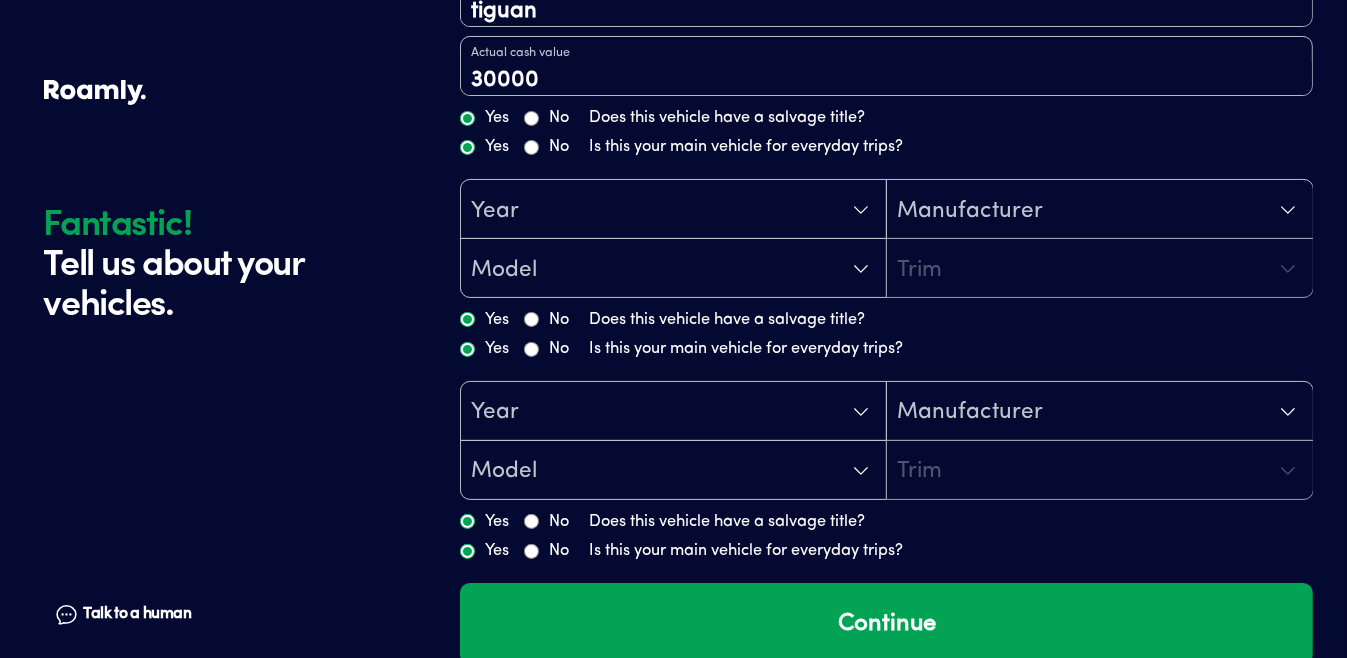 scroll, scrollTop: 282, scrollLeft: 0, axis: vertical 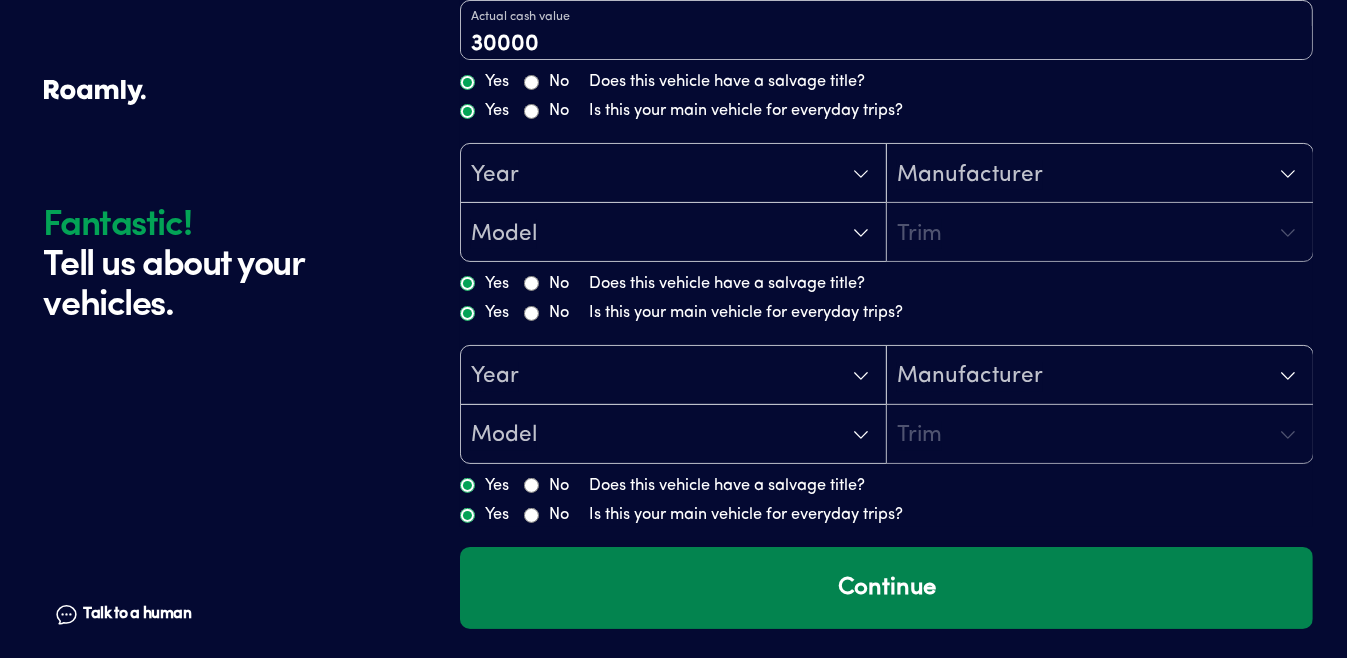 click on "Continue" at bounding box center [886, 588] 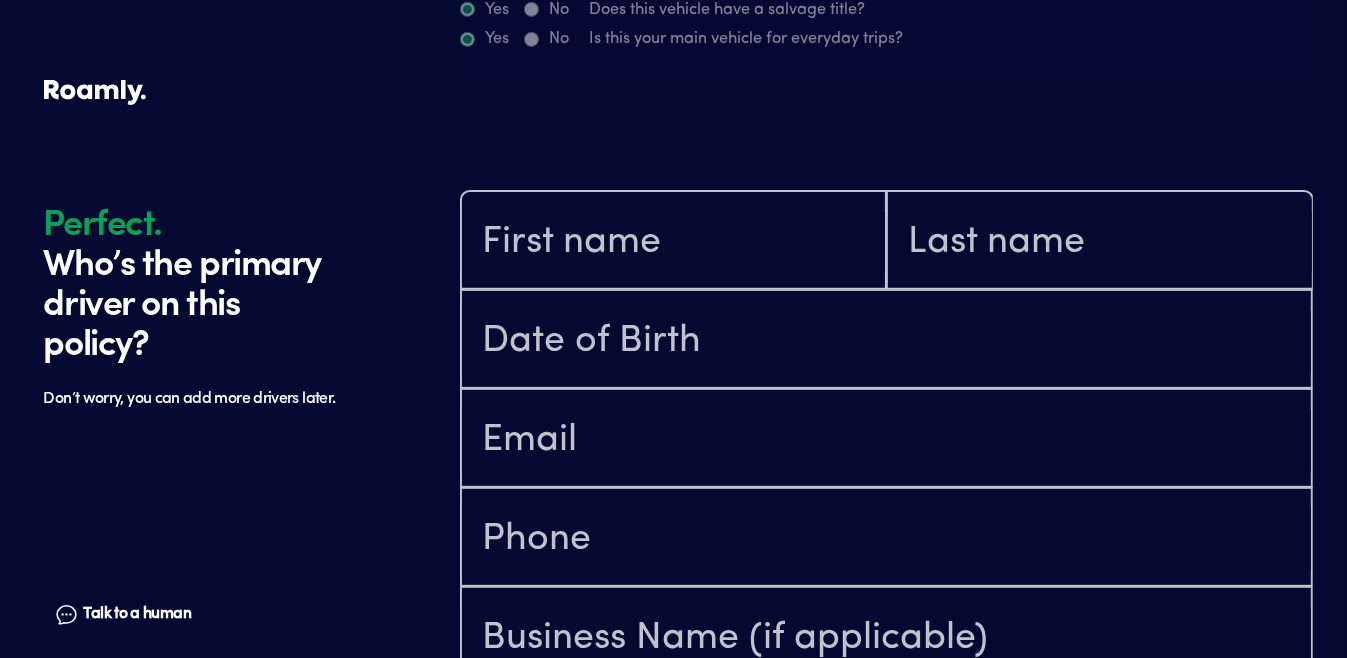 scroll, scrollTop: 804, scrollLeft: 0, axis: vertical 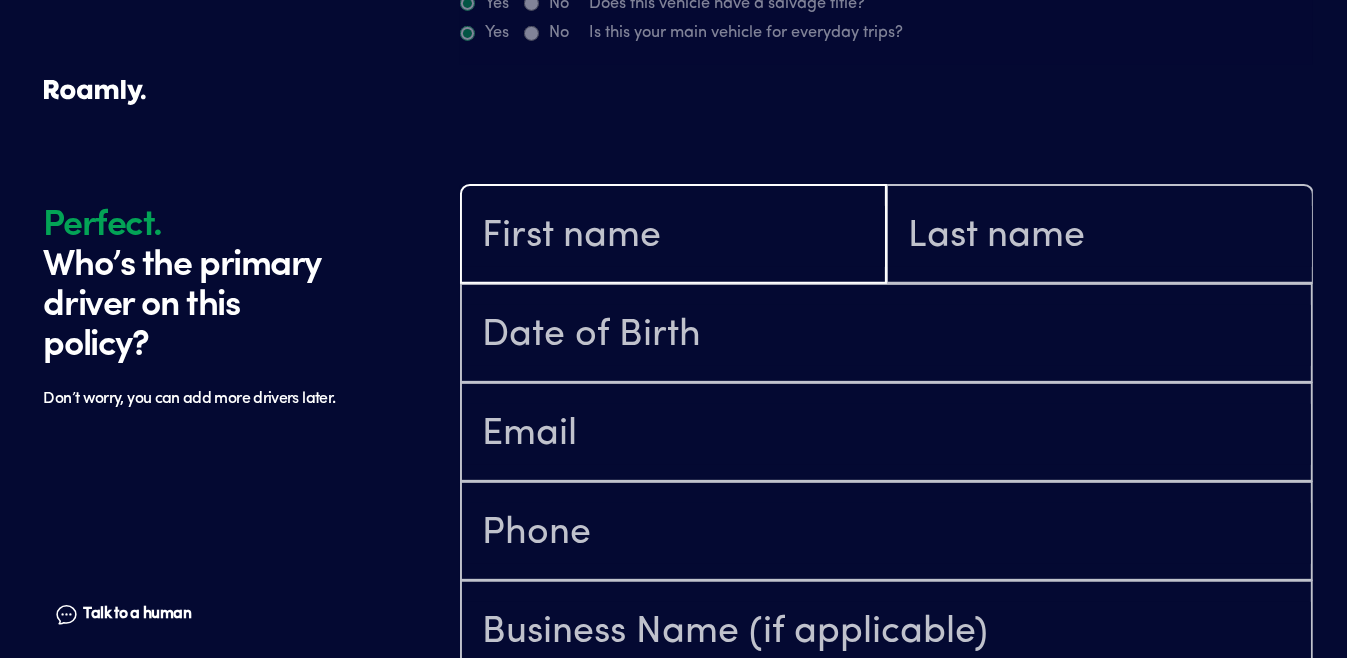 click at bounding box center (673, 236) 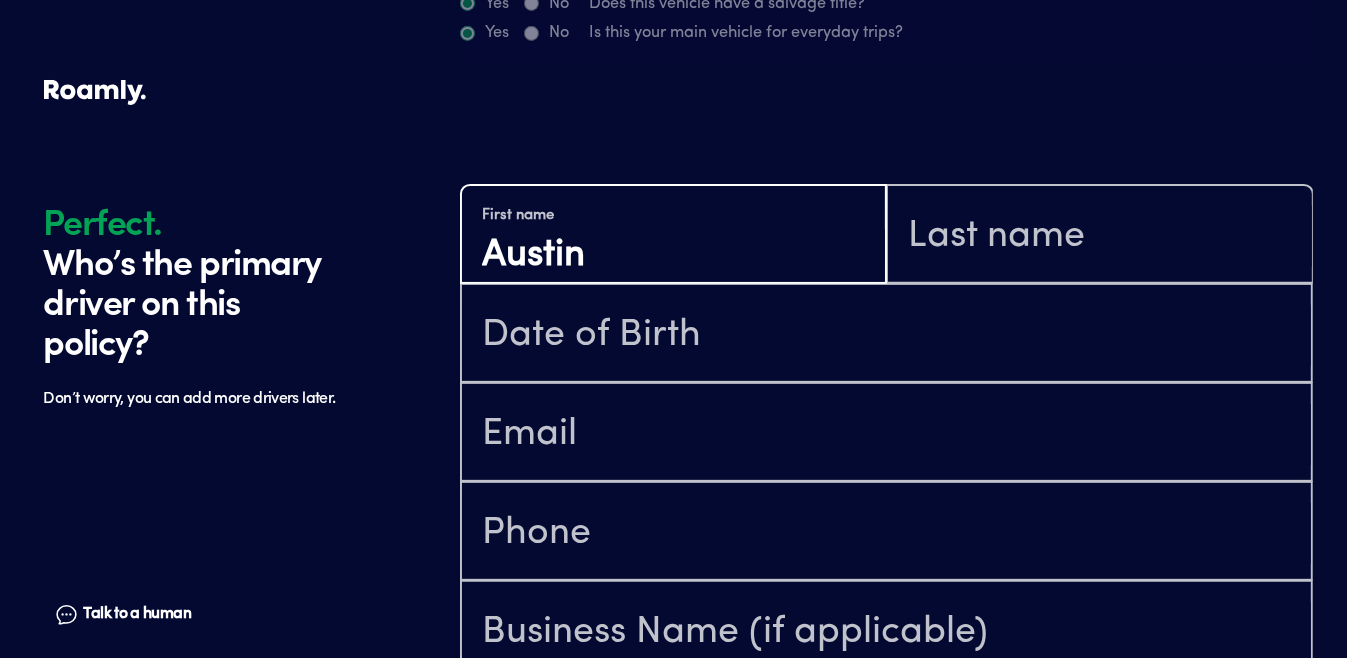 type on "Austin" 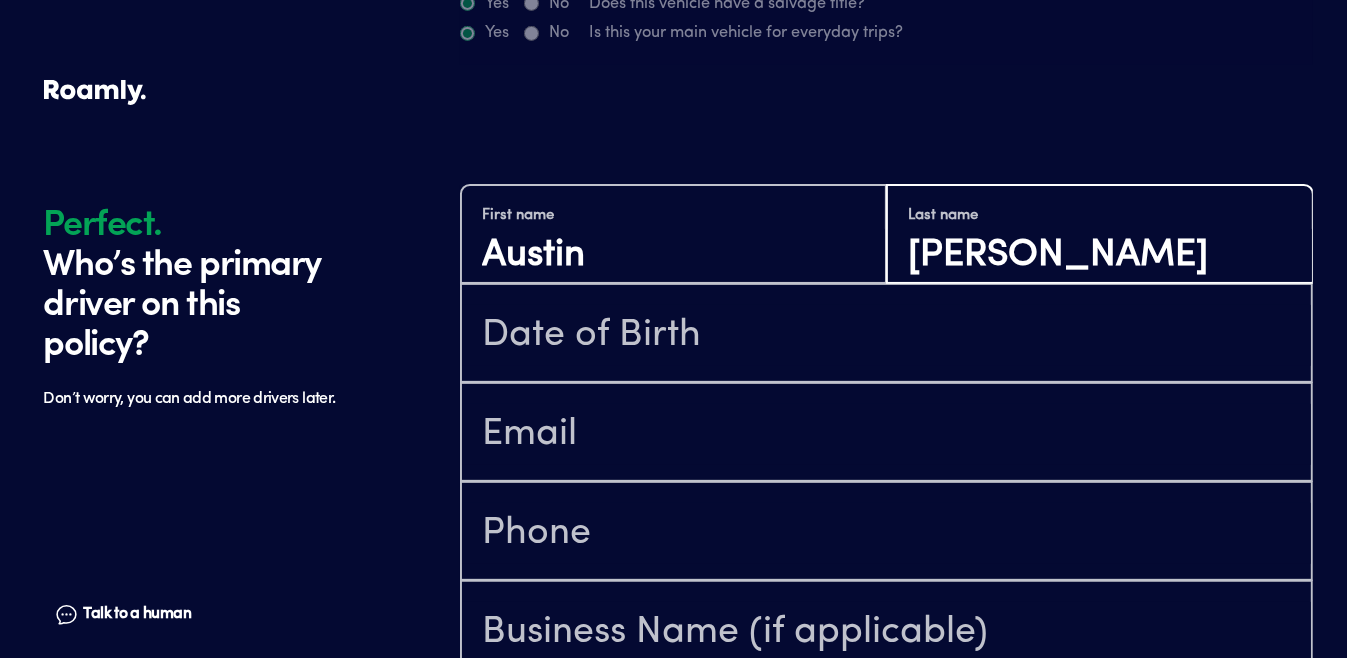 type on "[PERSON_NAME]" 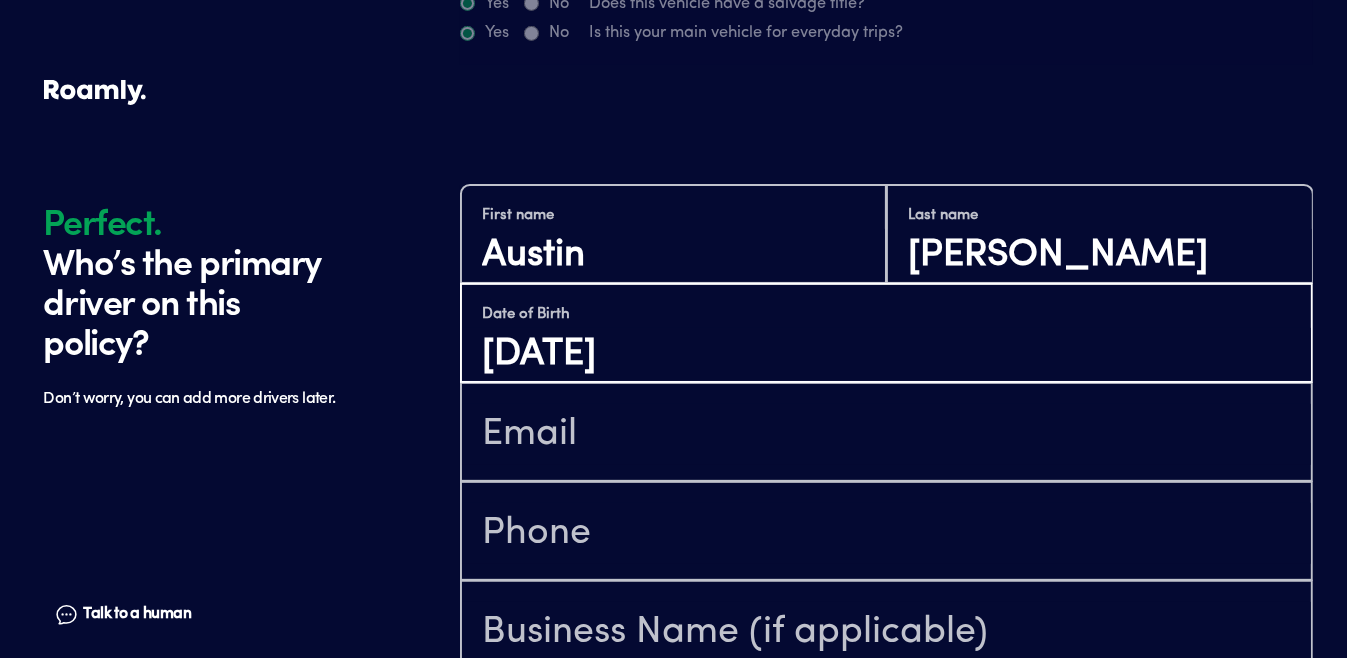 type on "[DATE]" 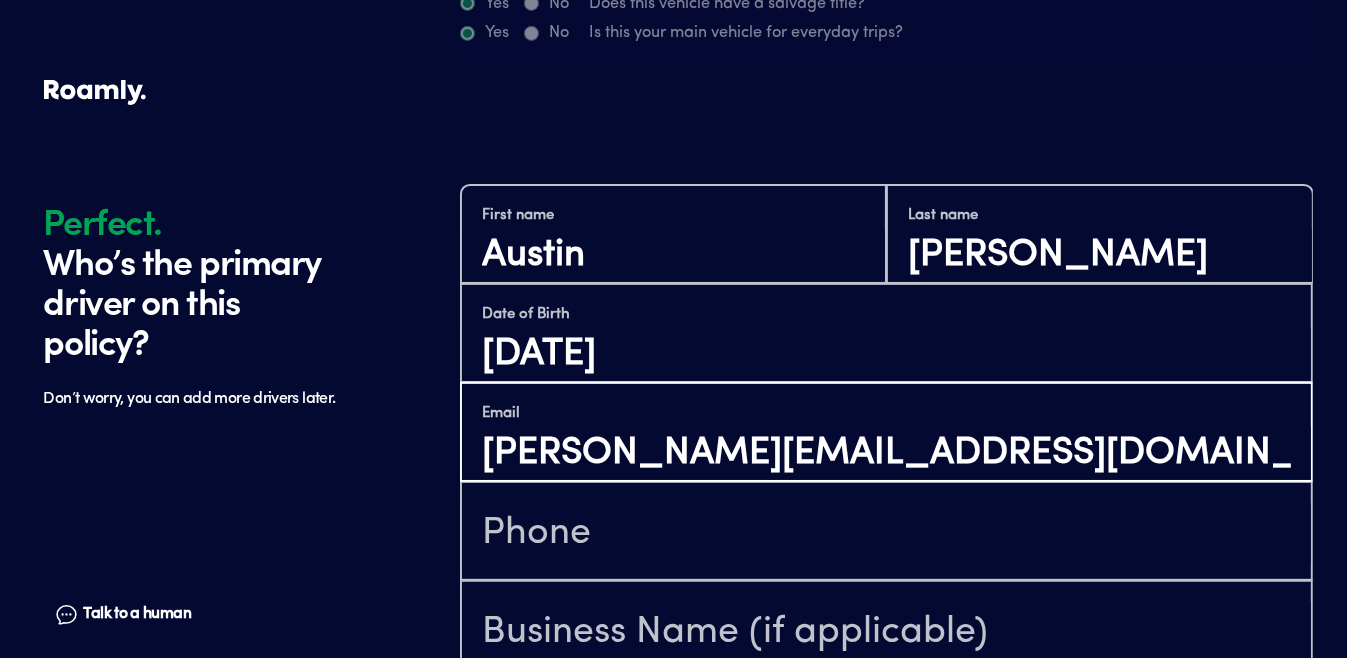 type on "[PERSON_NAME][EMAIL_ADDRESS][DOMAIN_NAME]" 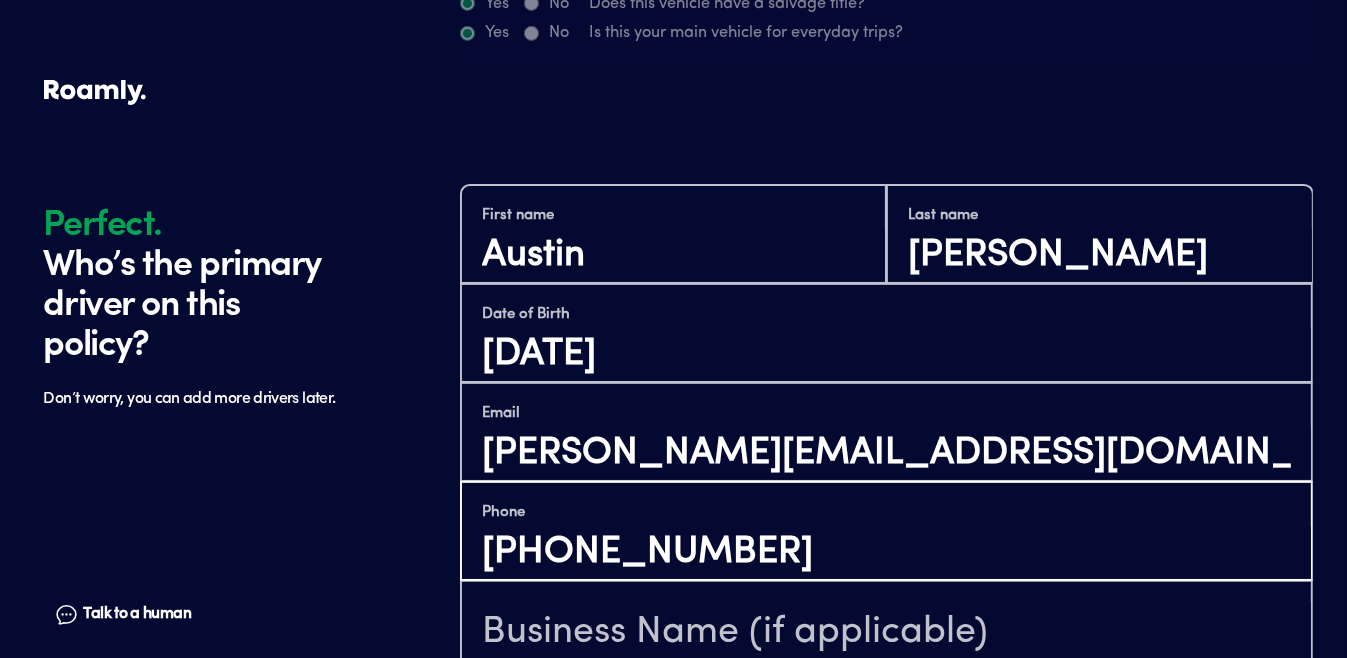 type on "[PHONE_NUMBER]" 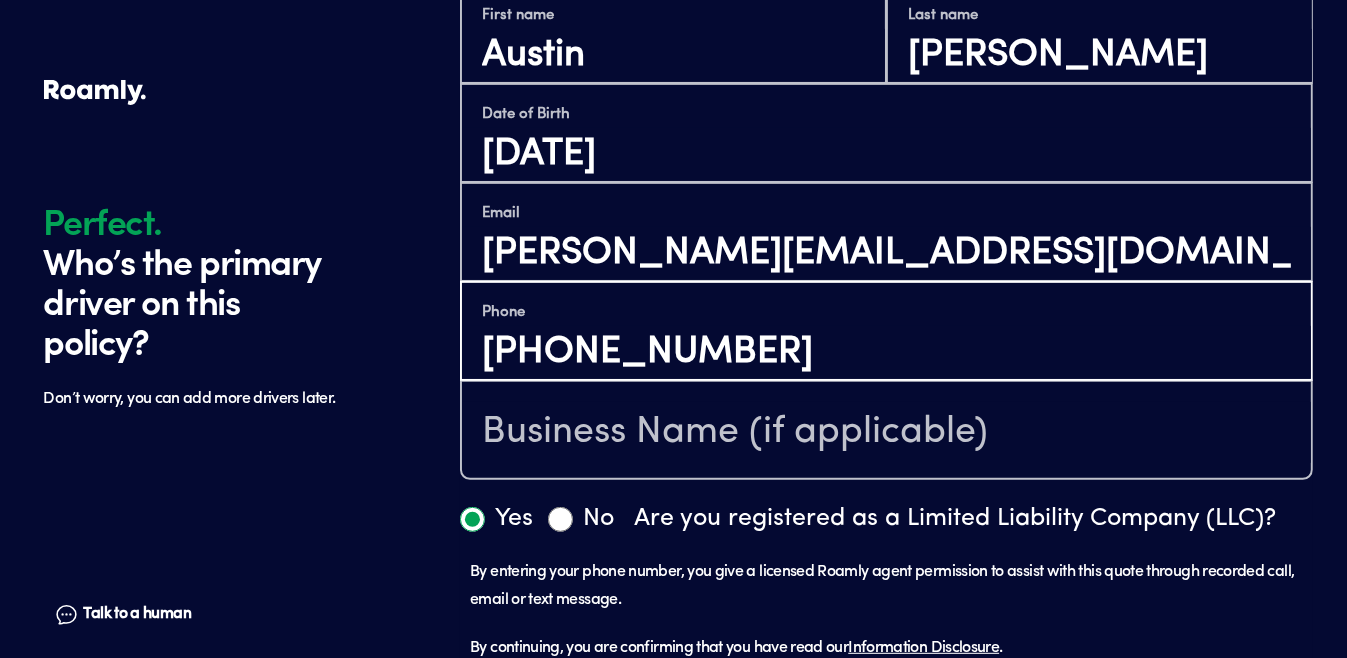 scroll, scrollTop: 1104, scrollLeft: 0, axis: vertical 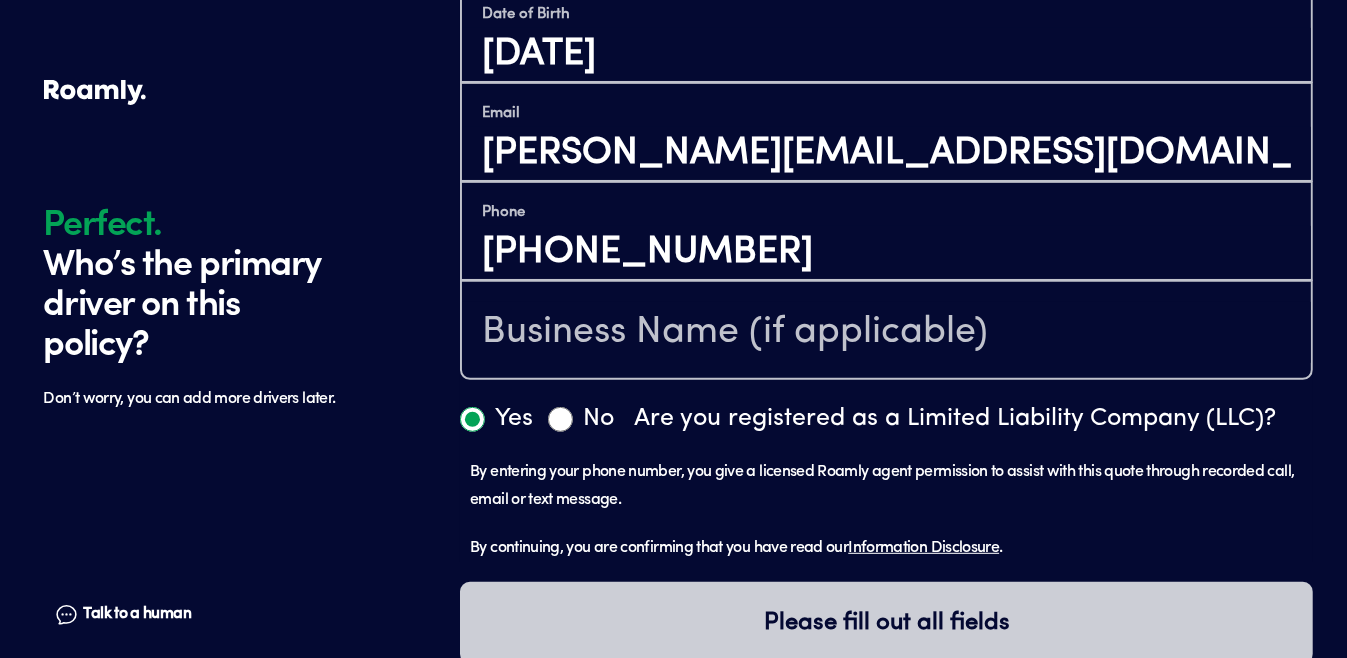 click on "No" at bounding box center [560, 419] 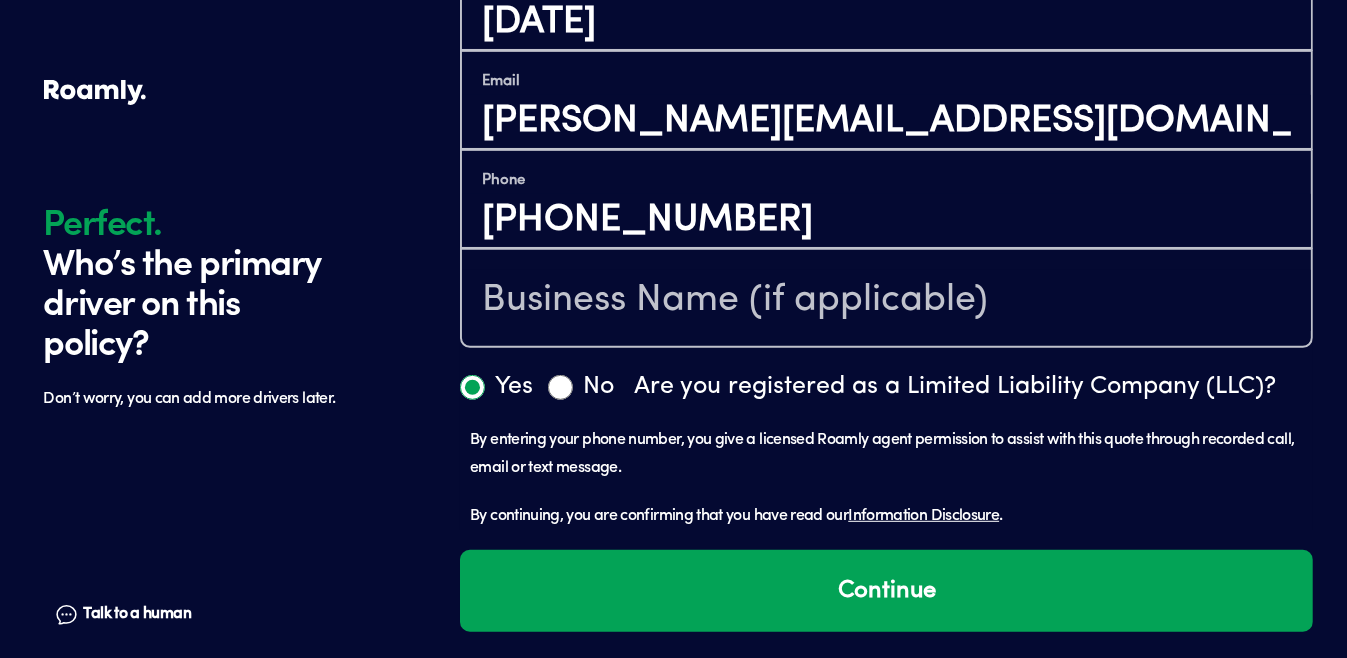 scroll, scrollTop: 1139, scrollLeft: 0, axis: vertical 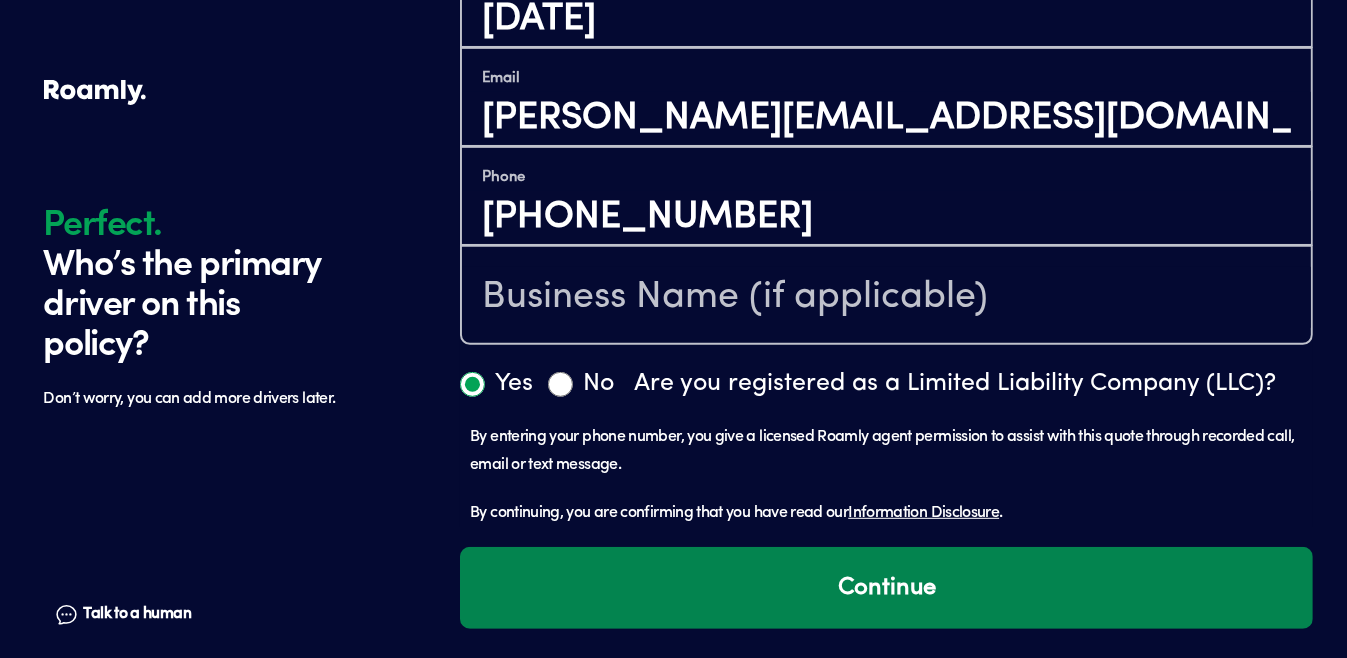 click on "Continue" at bounding box center (886, 588) 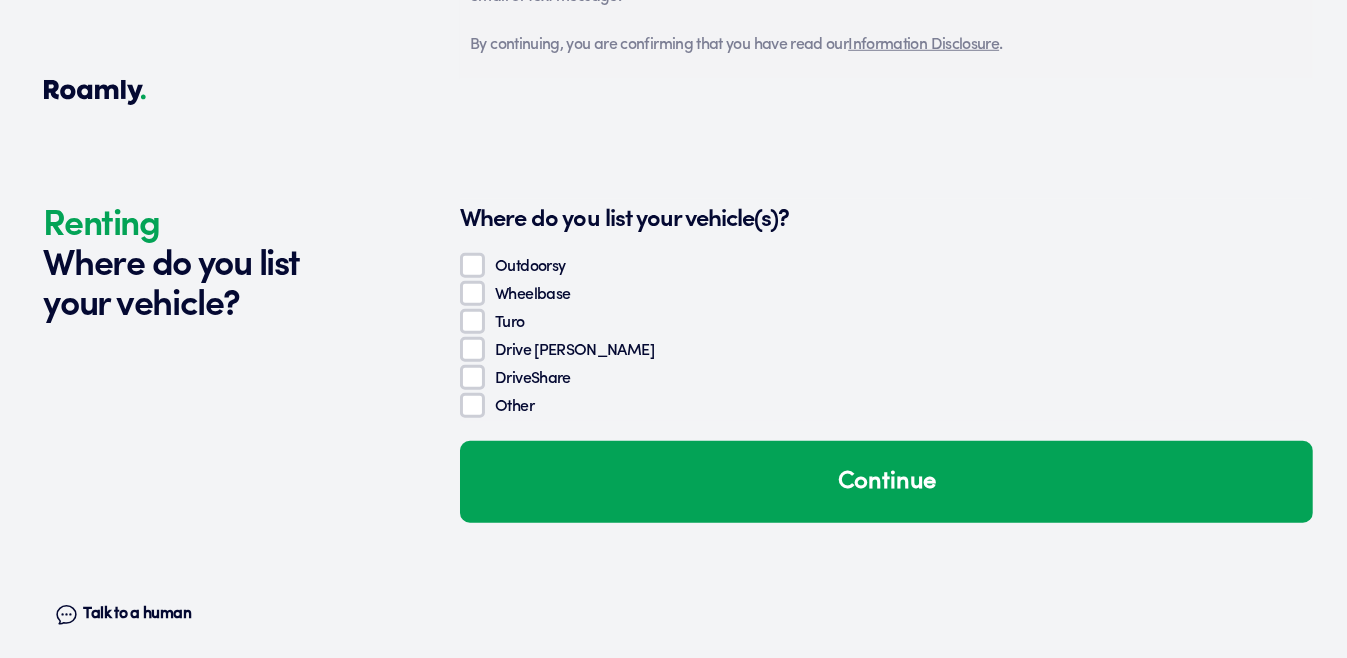 scroll, scrollTop: 1659, scrollLeft: 0, axis: vertical 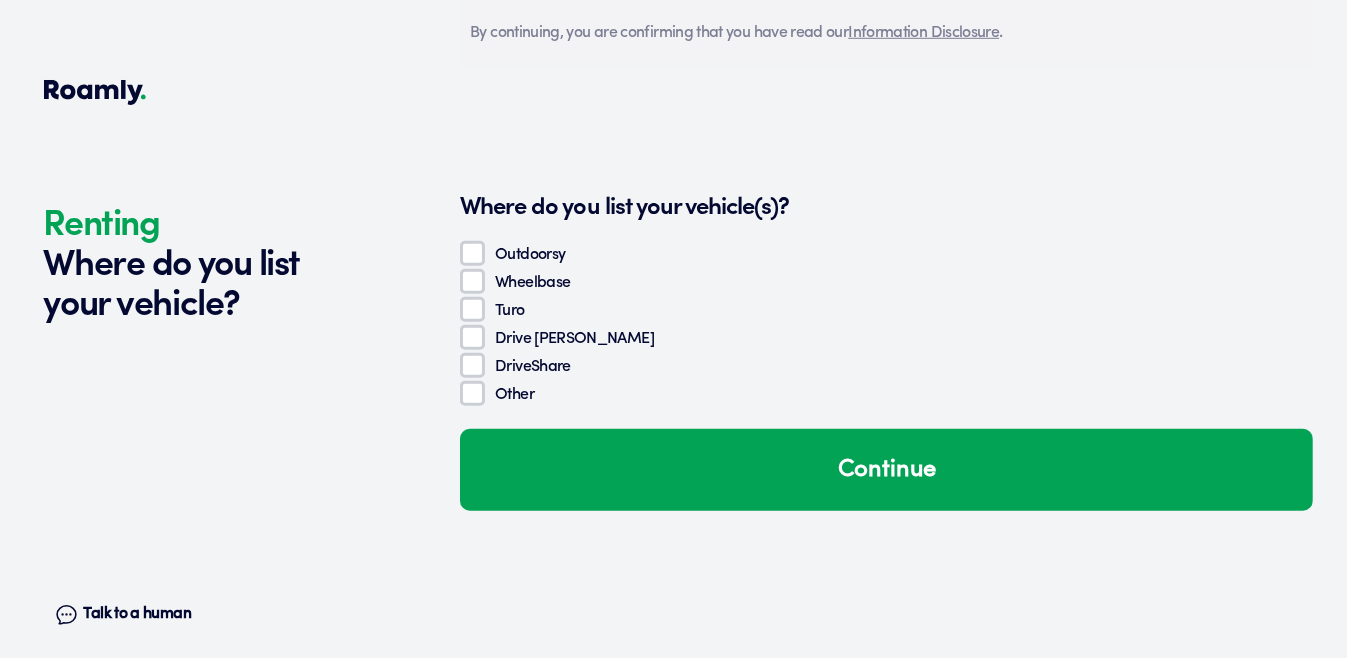 click on "Turo" at bounding box center [886, 311] 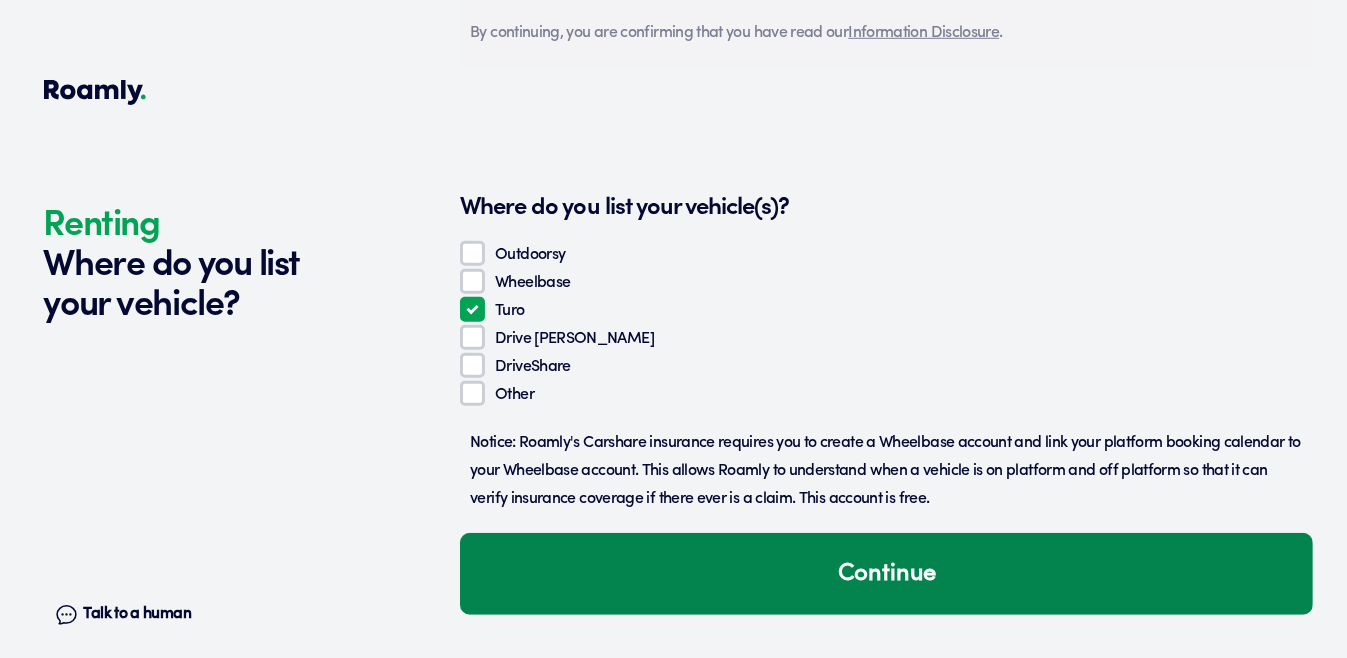 click on "Continue" at bounding box center (886, 574) 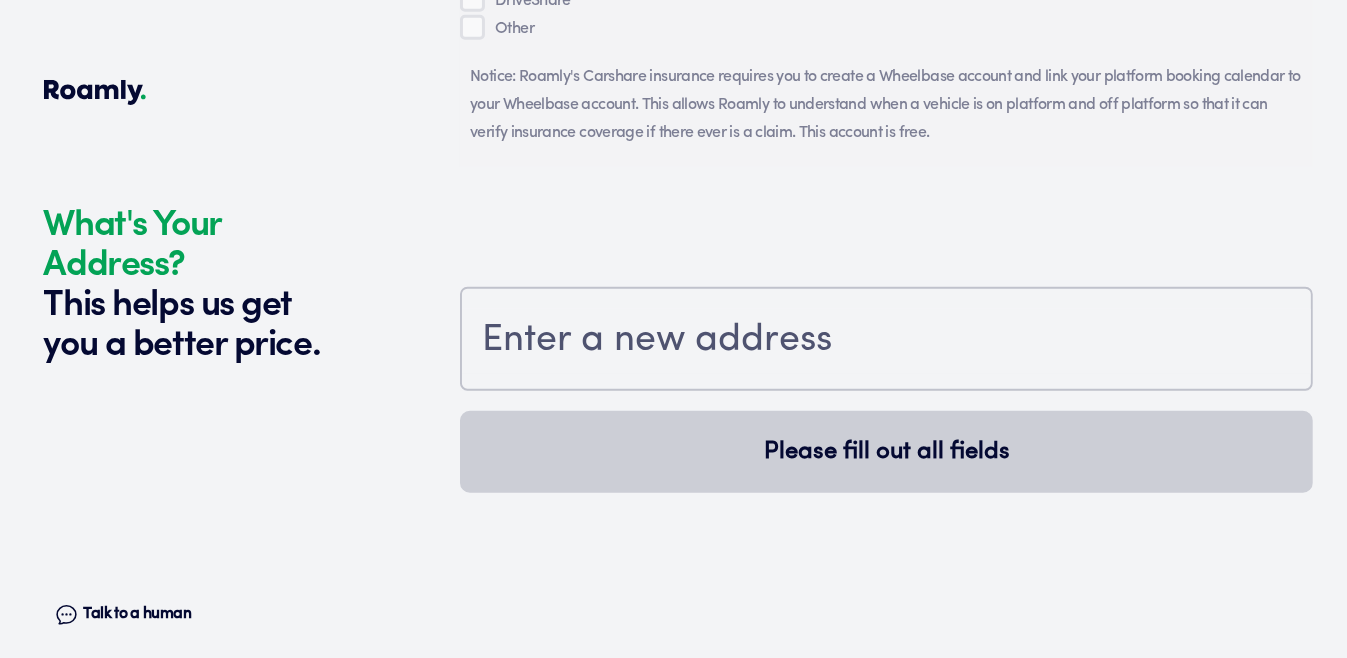 scroll, scrollTop: 2065, scrollLeft: 0, axis: vertical 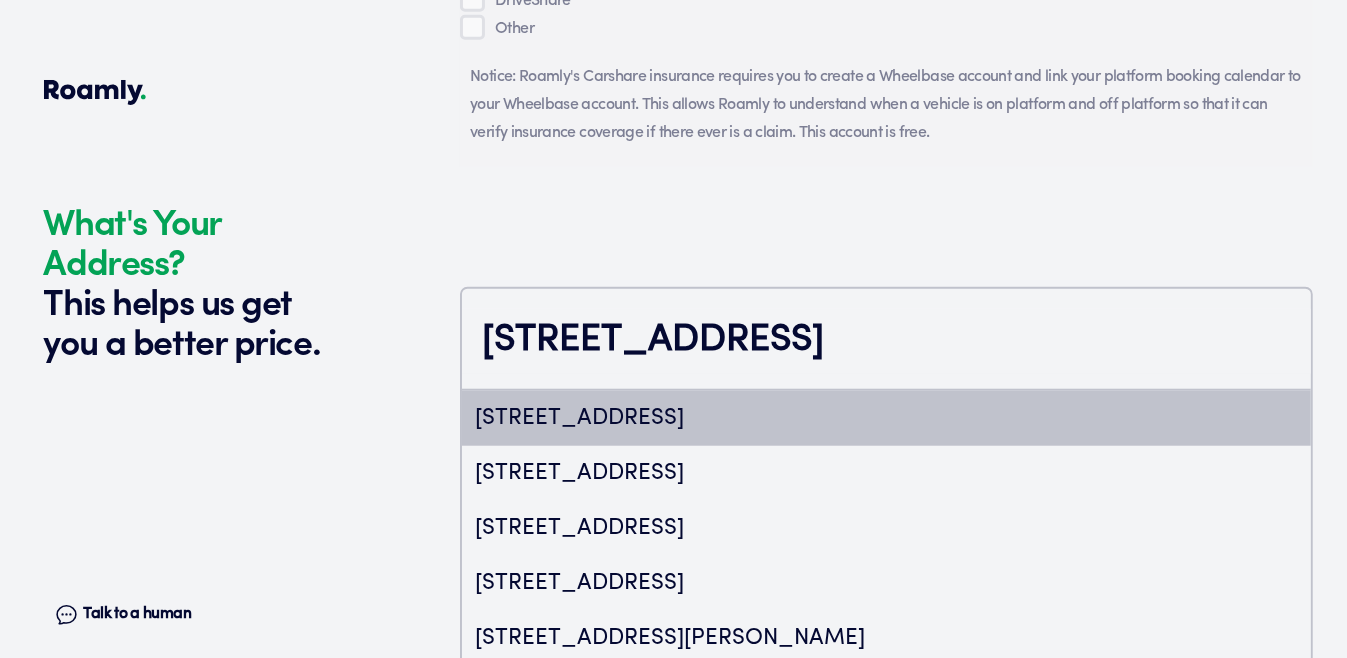 click on "[STREET_ADDRESS]" at bounding box center (886, 418) 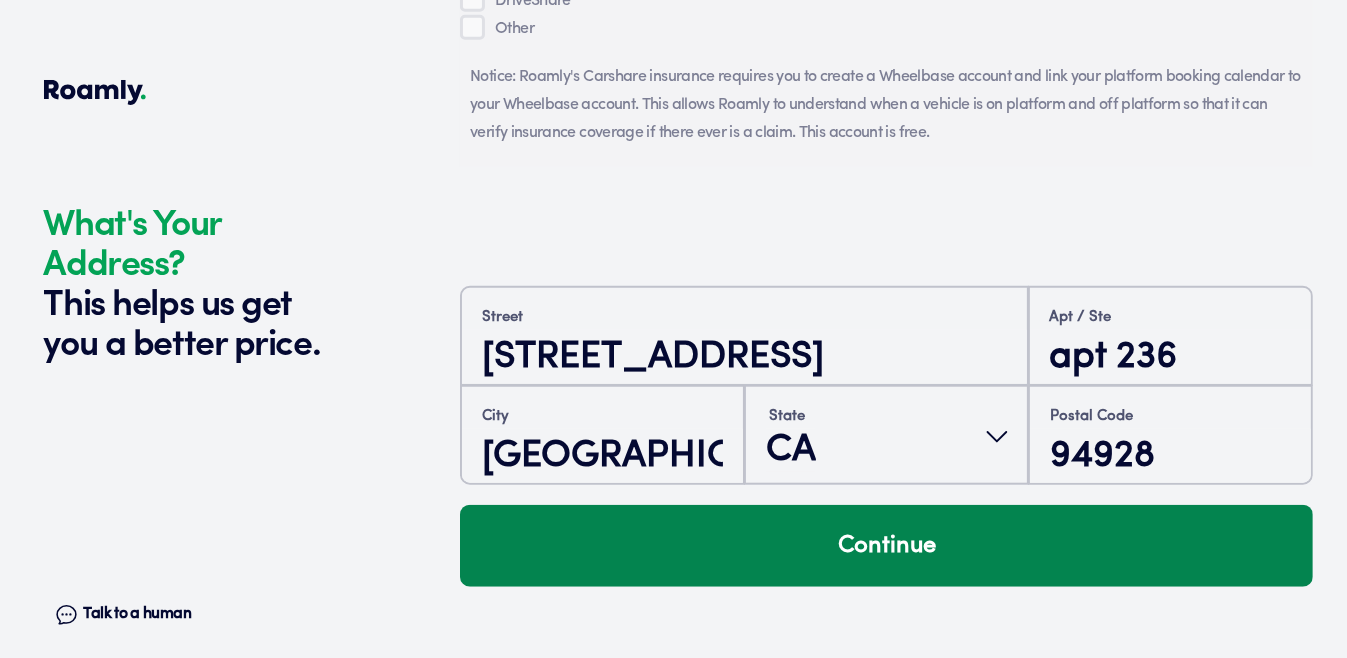 click on "Continue" at bounding box center (886, 546) 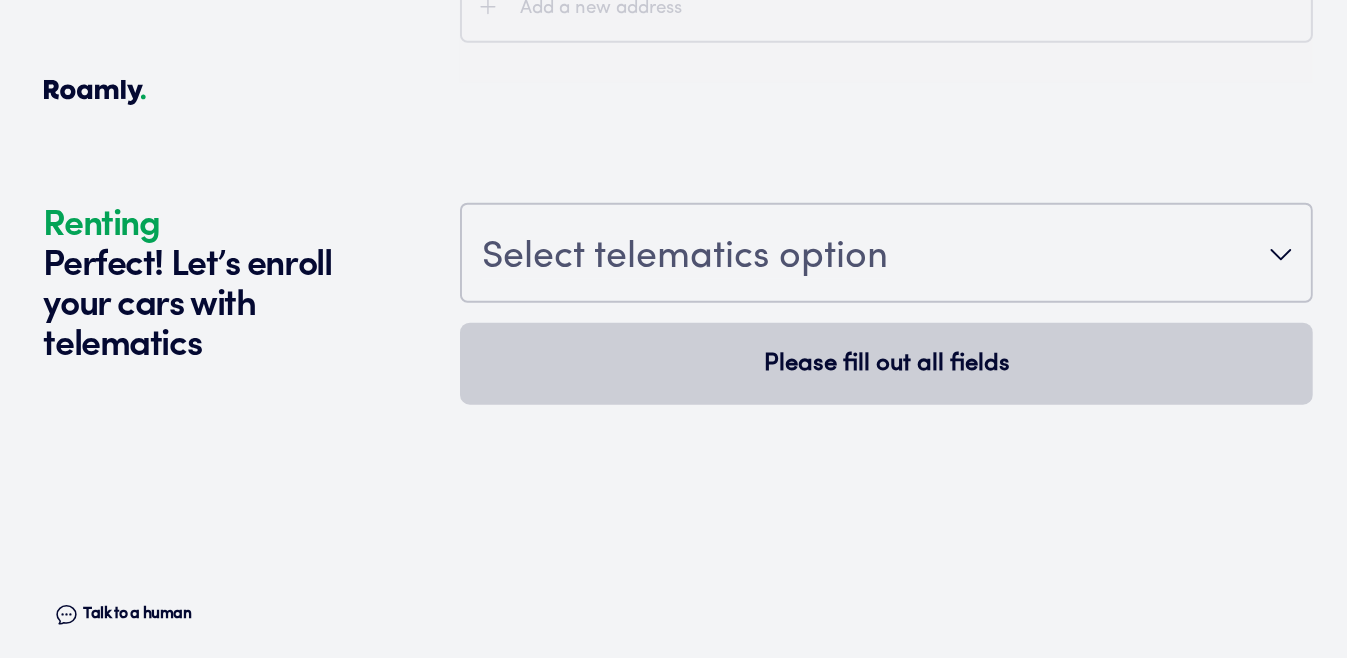 scroll, scrollTop: 2535, scrollLeft: 0, axis: vertical 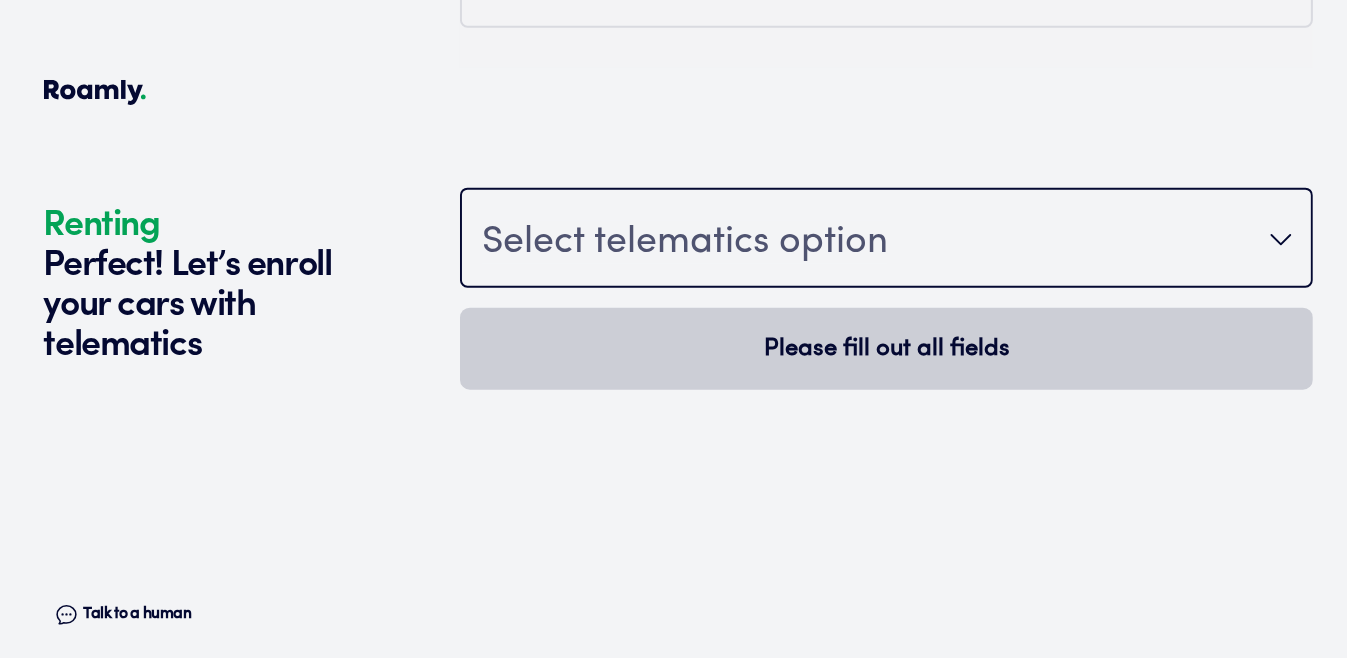 click on "Select telematics option" at bounding box center (685, 242) 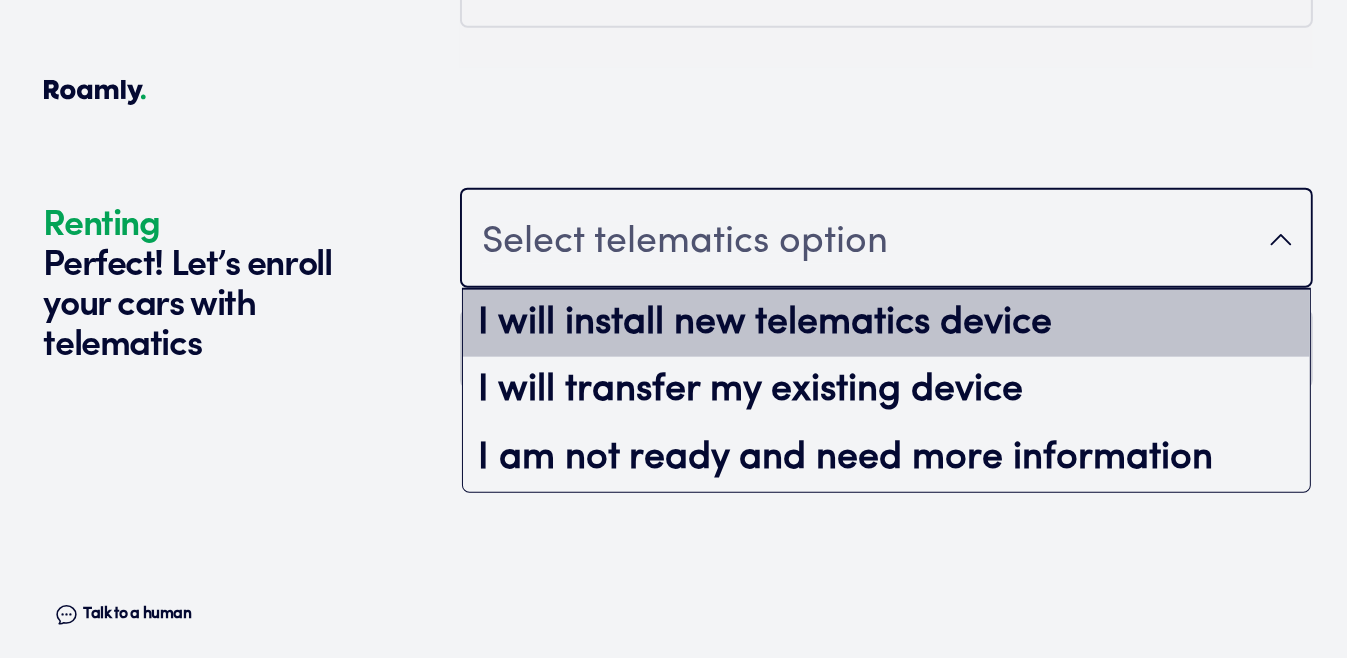 click on "I will install new telematics device" at bounding box center (886, 324) 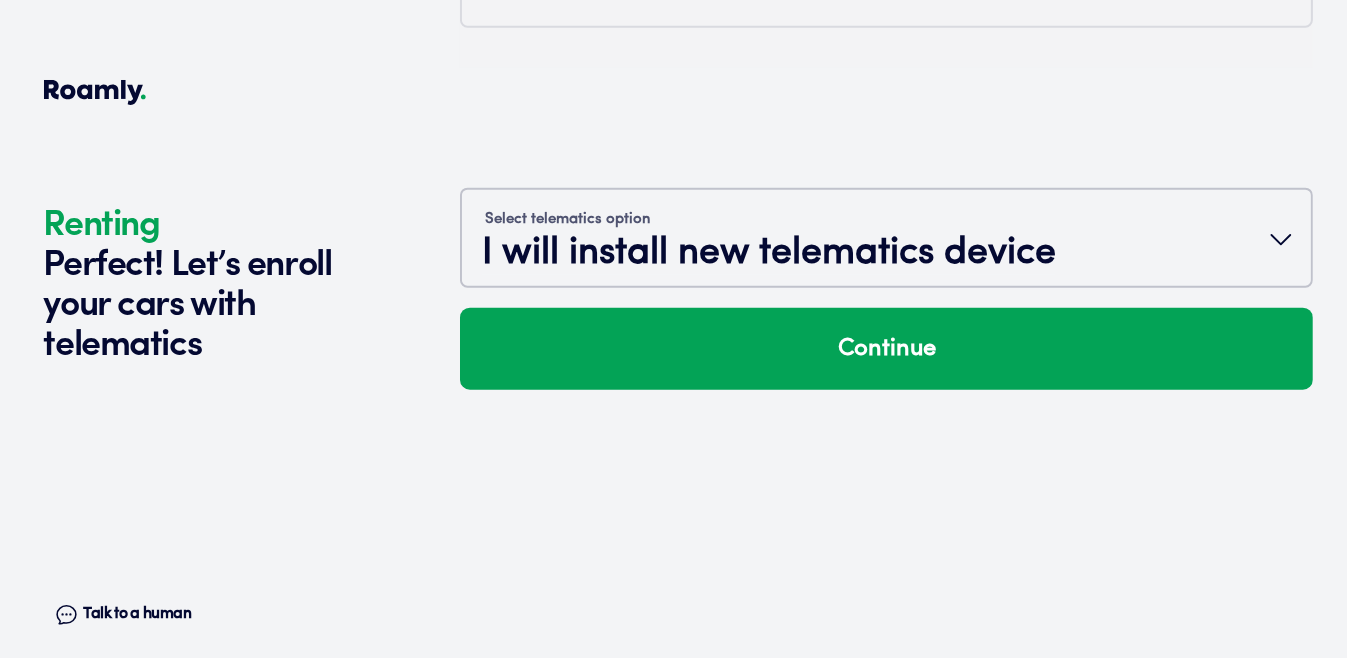 click on "Continue" at bounding box center (886, 349) 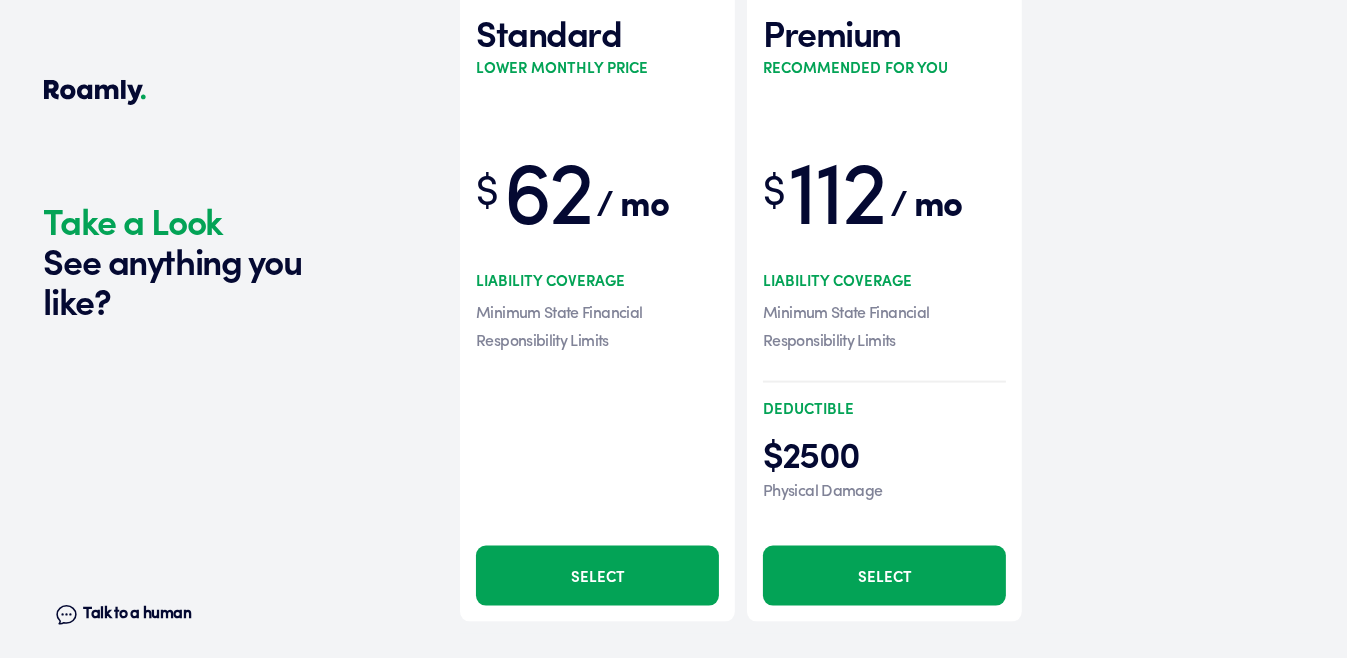 scroll, scrollTop: 3035, scrollLeft: 0, axis: vertical 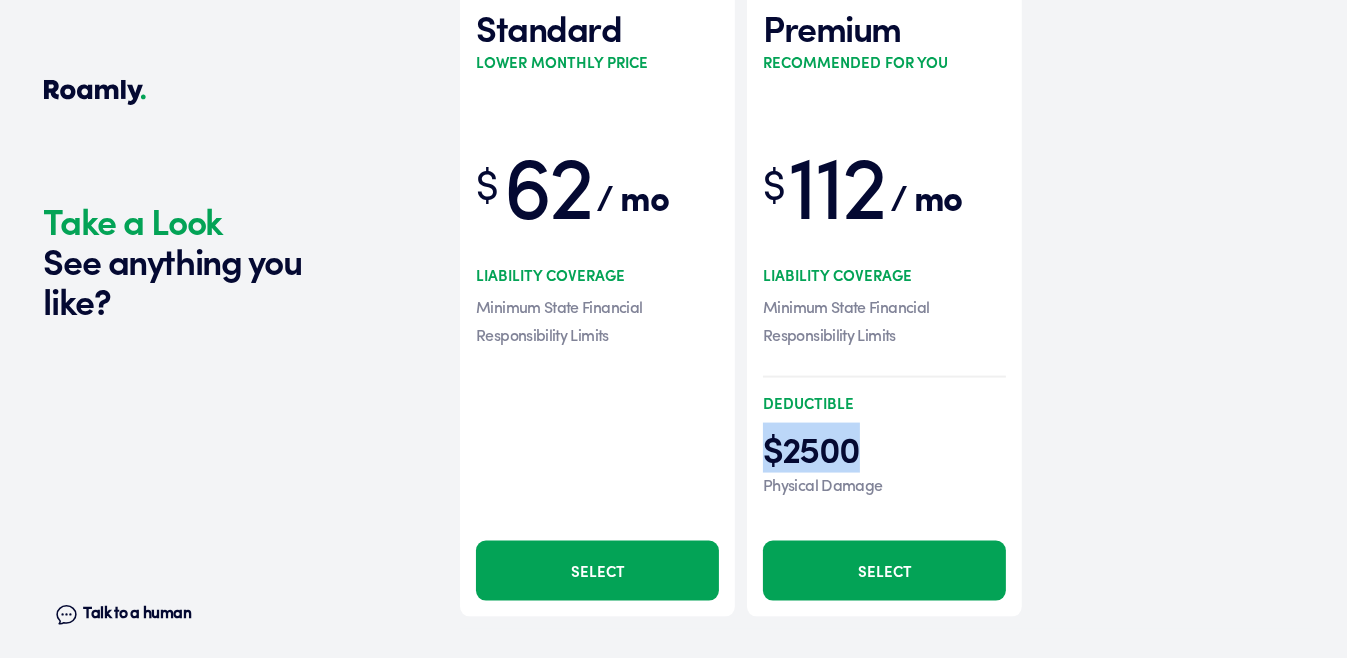 drag, startPoint x: 869, startPoint y: 450, endPoint x: 760, endPoint y: 444, distance: 109.165016 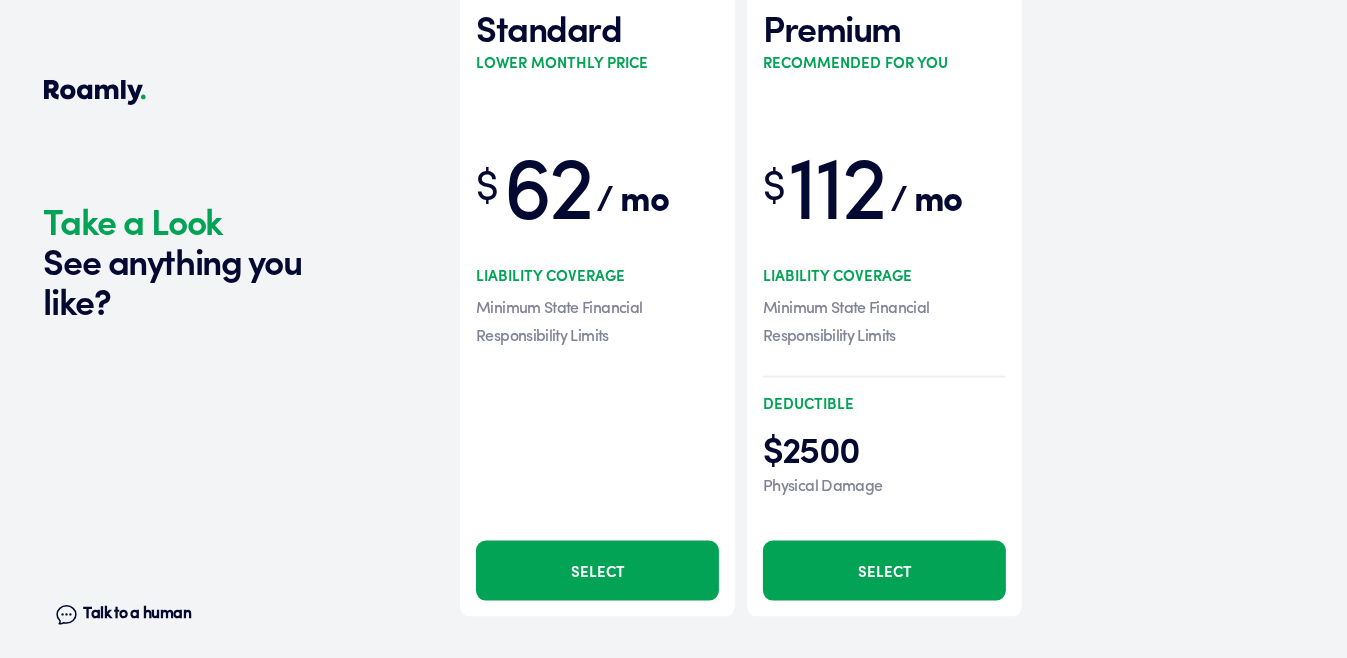 click on "Standard Lower monthly price $ 62   / mo Liability Coverage   Minimum State Financial Responsibility Limits Select" at bounding box center [597, 298] 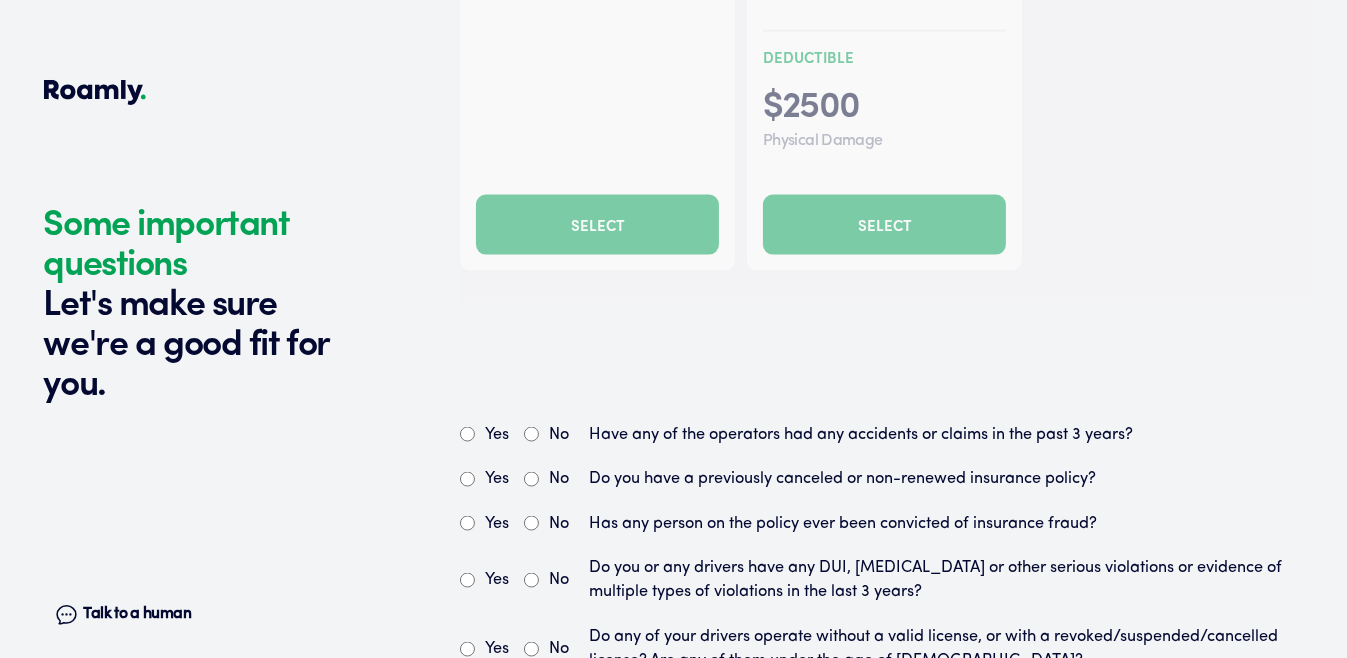 scroll, scrollTop: 3259, scrollLeft: 0, axis: vertical 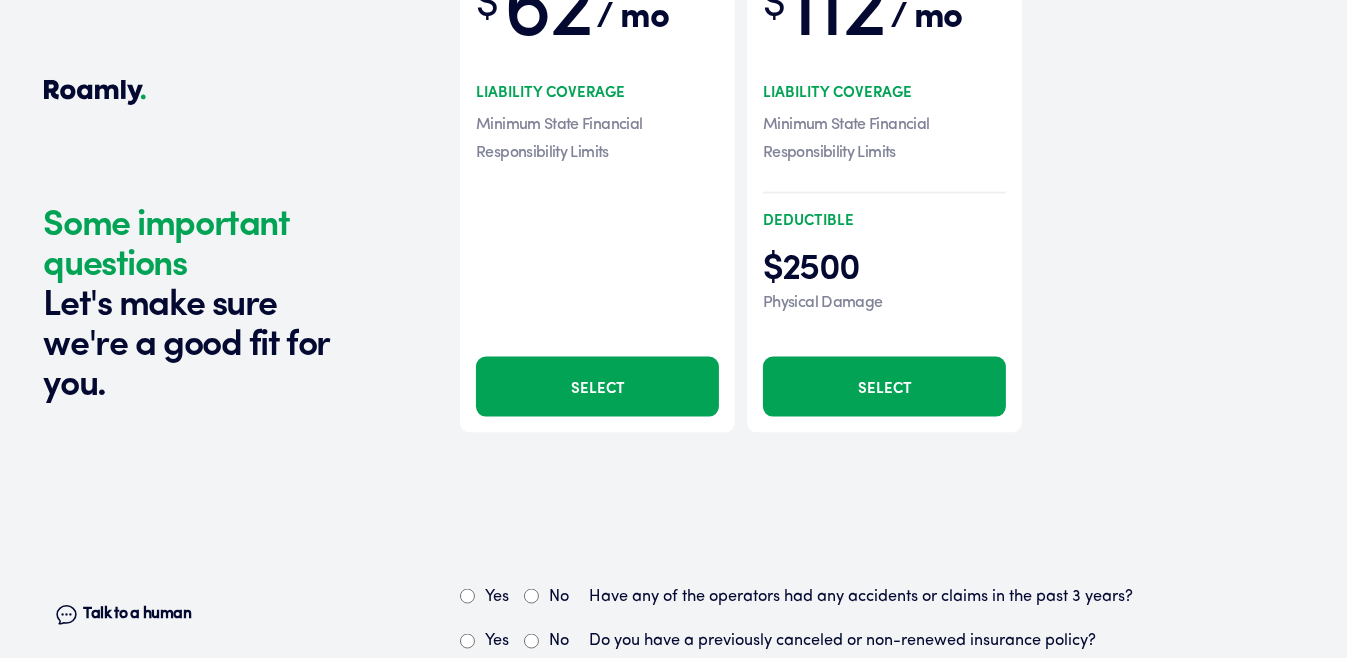 click at bounding box center (886, 104) 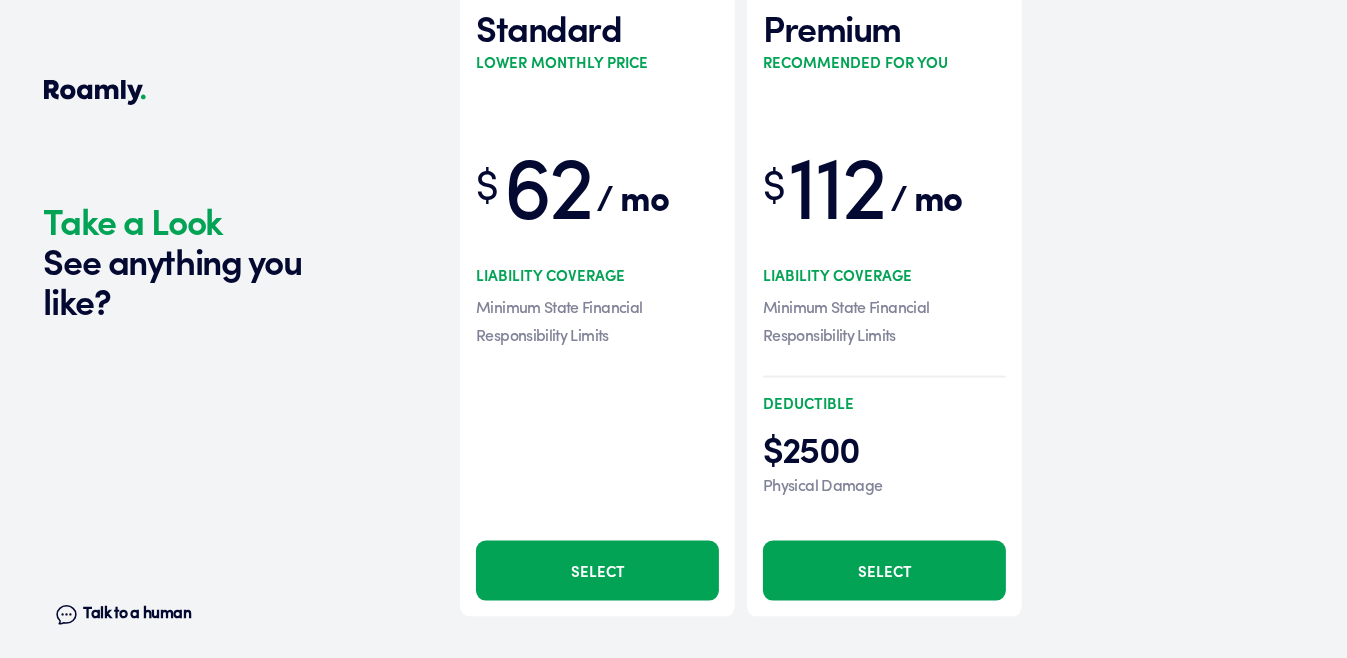 scroll, scrollTop: 3035, scrollLeft: 0, axis: vertical 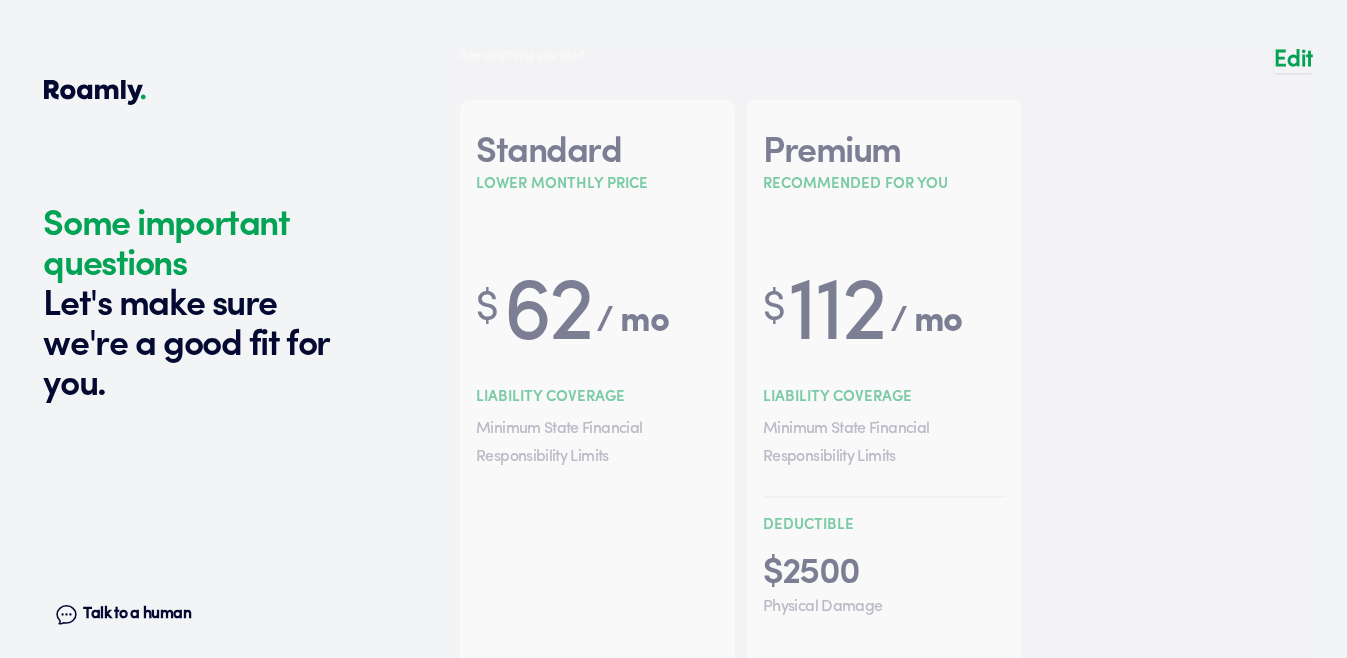 click on "Edit" at bounding box center [1293, 60] 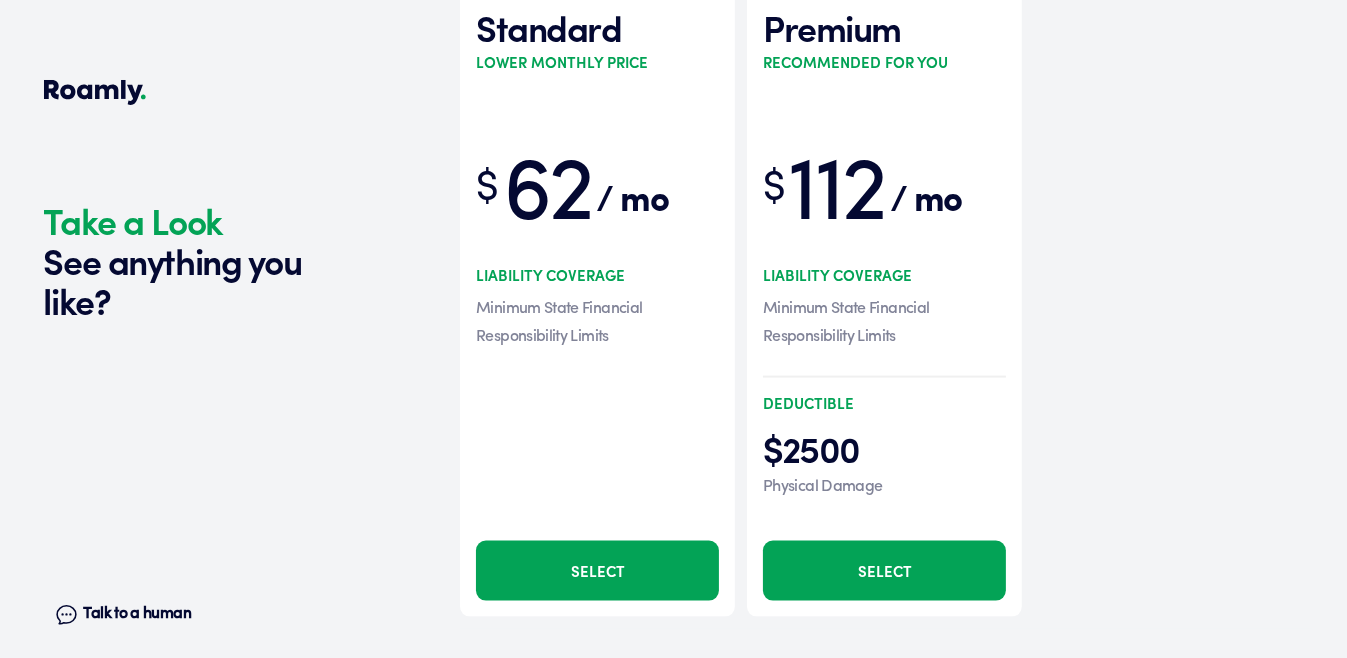 scroll, scrollTop: 3035, scrollLeft: 0, axis: vertical 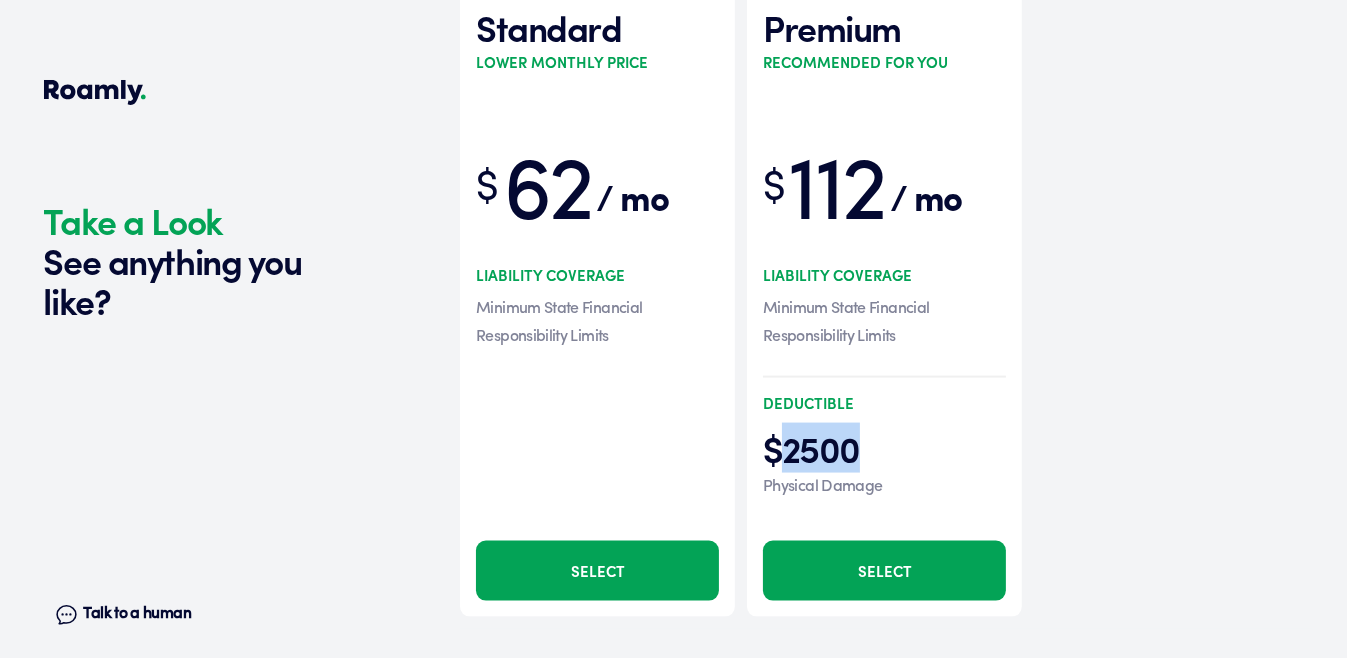 drag, startPoint x: 887, startPoint y: 459, endPoint x: 773, endPoint y: 449, distance: 114.43776 